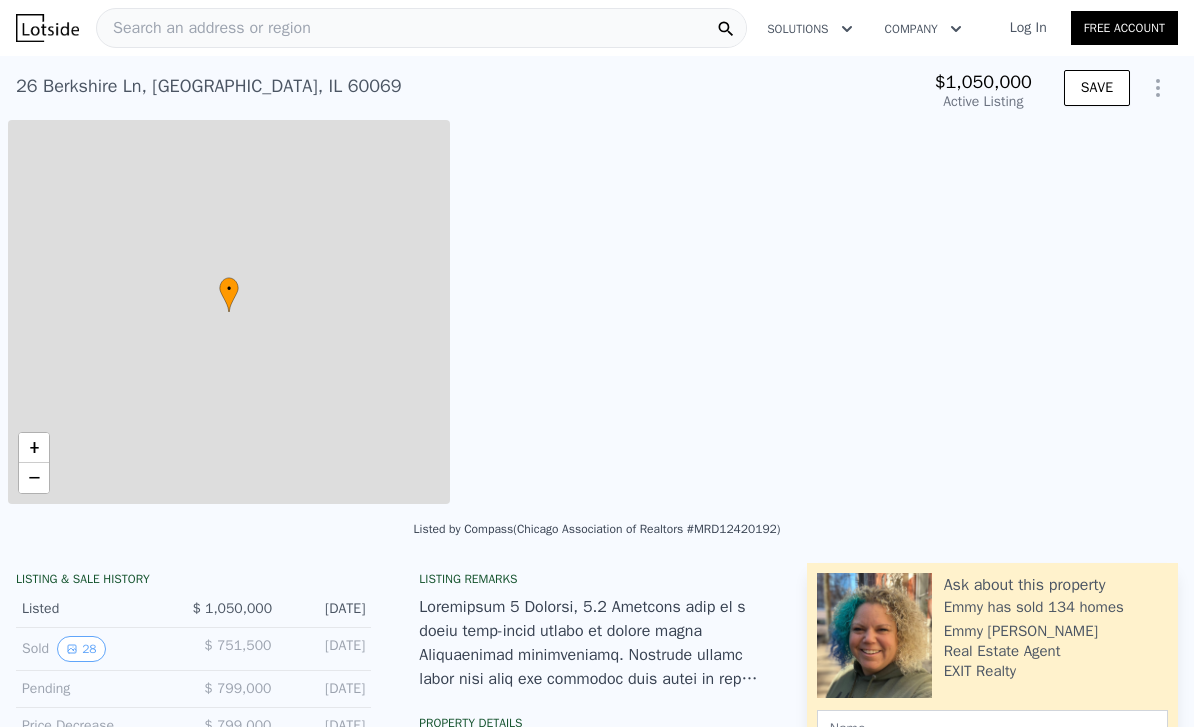 type on "-$ 1,142,959" 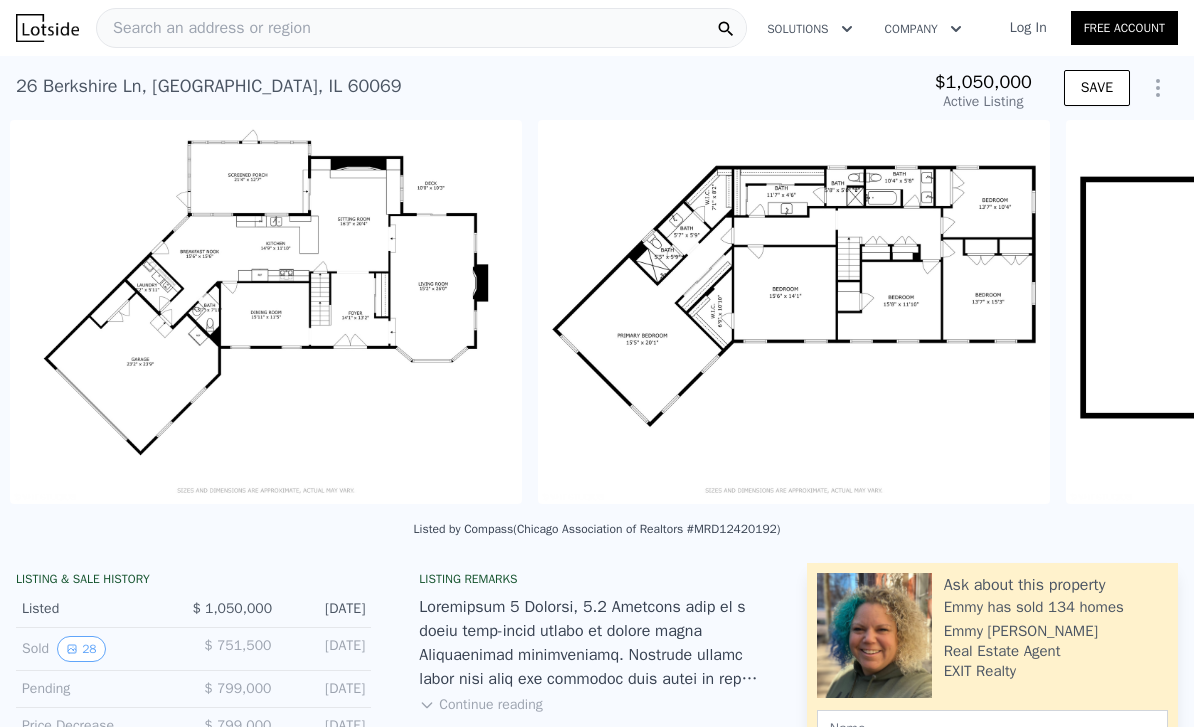 scroll, scrollTop: 0, scrollLeft: 18260, axis: horizontal 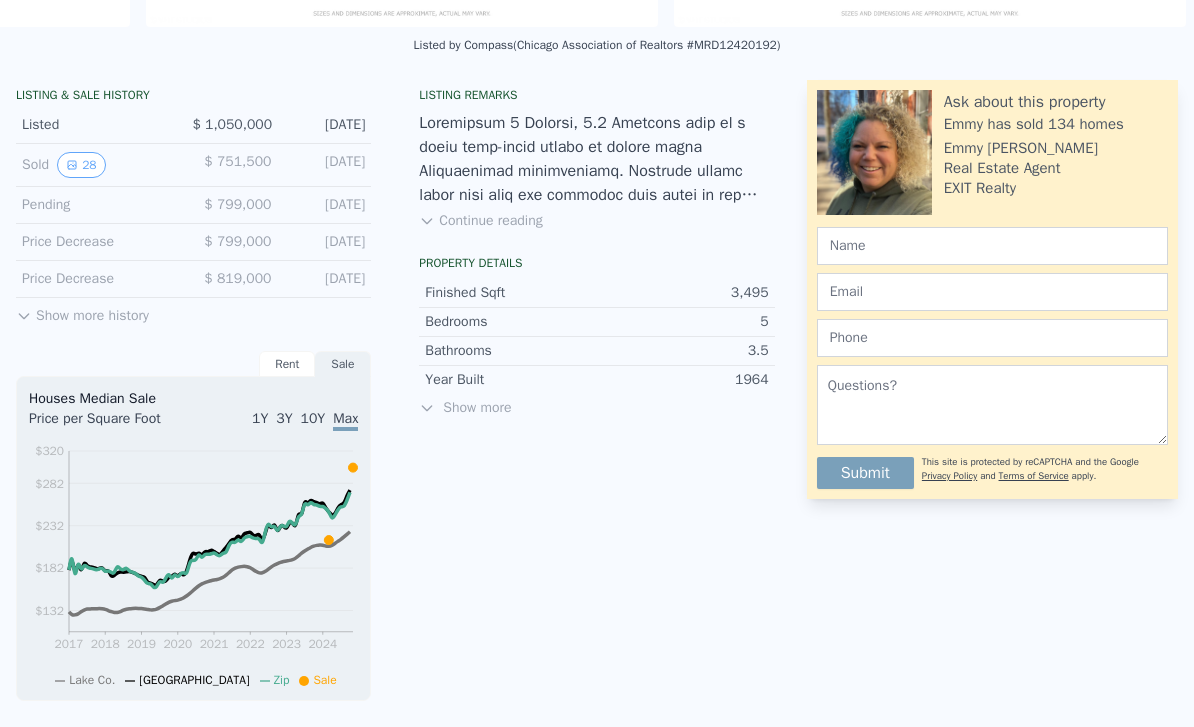 click 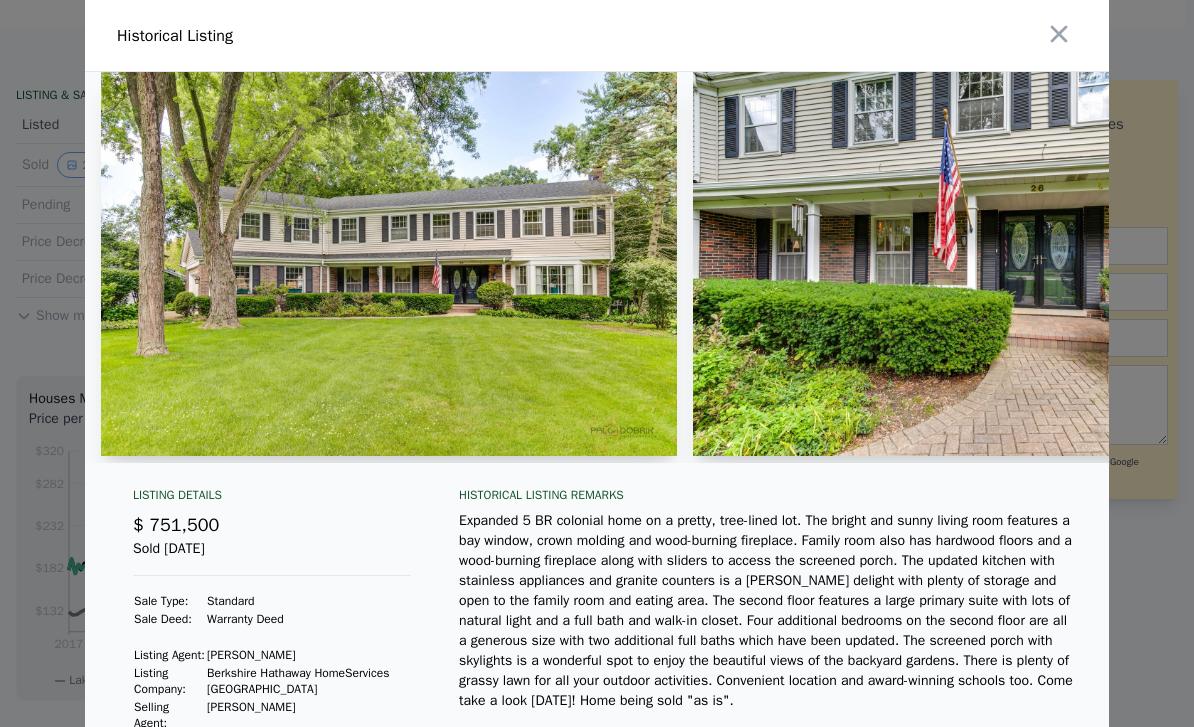 scroll, scrollTop: 0, scrollLeft: 0, axis: both 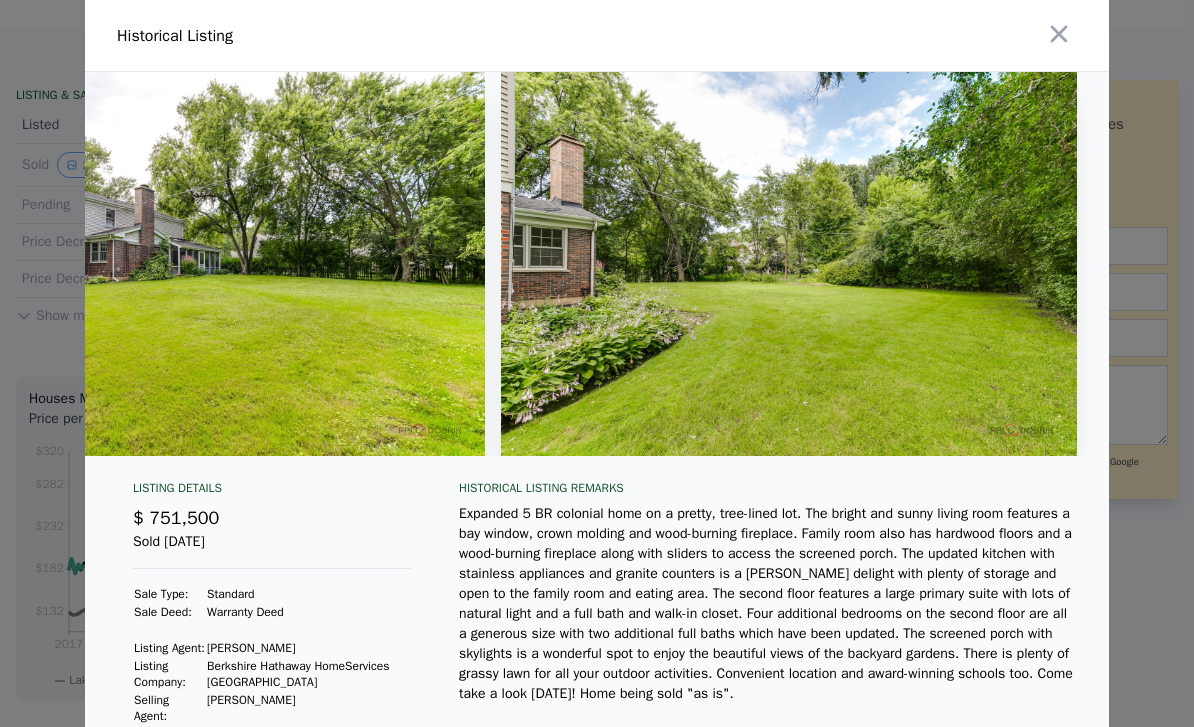 click at bounding box center (597, 363) 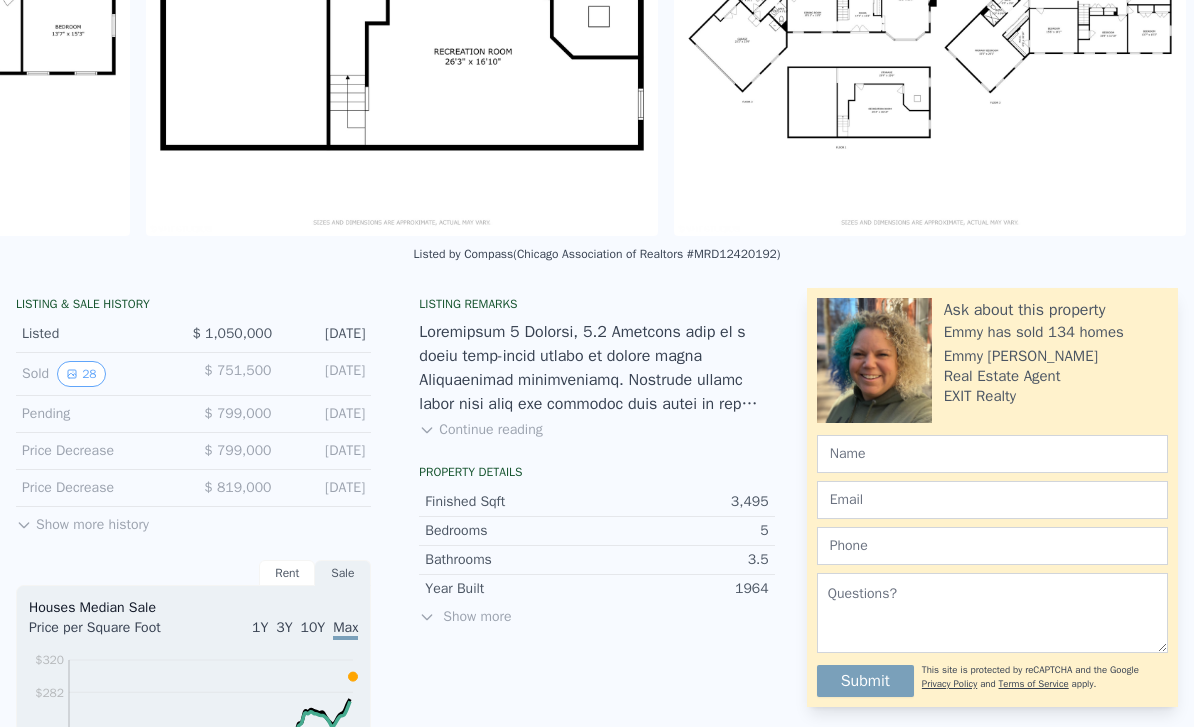 scroll, scrollTop: 272, scrollLeft: 0, axis: vertical 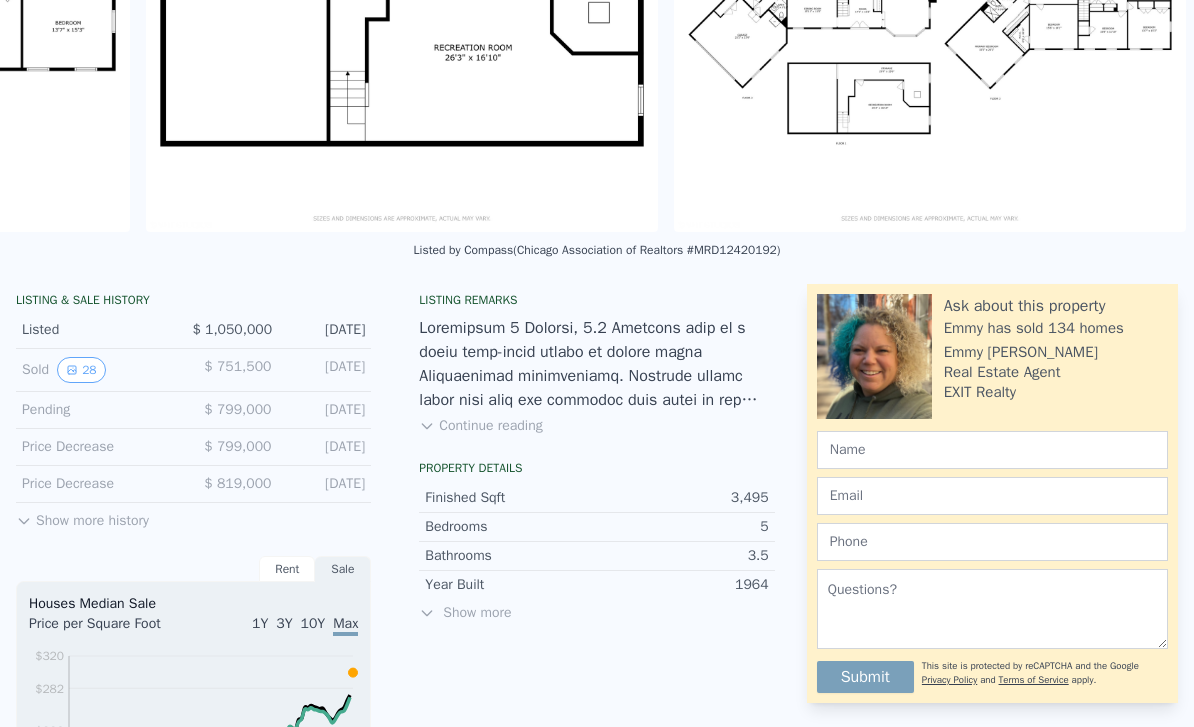 click on "Show more history" at bounding box center (82, 517) 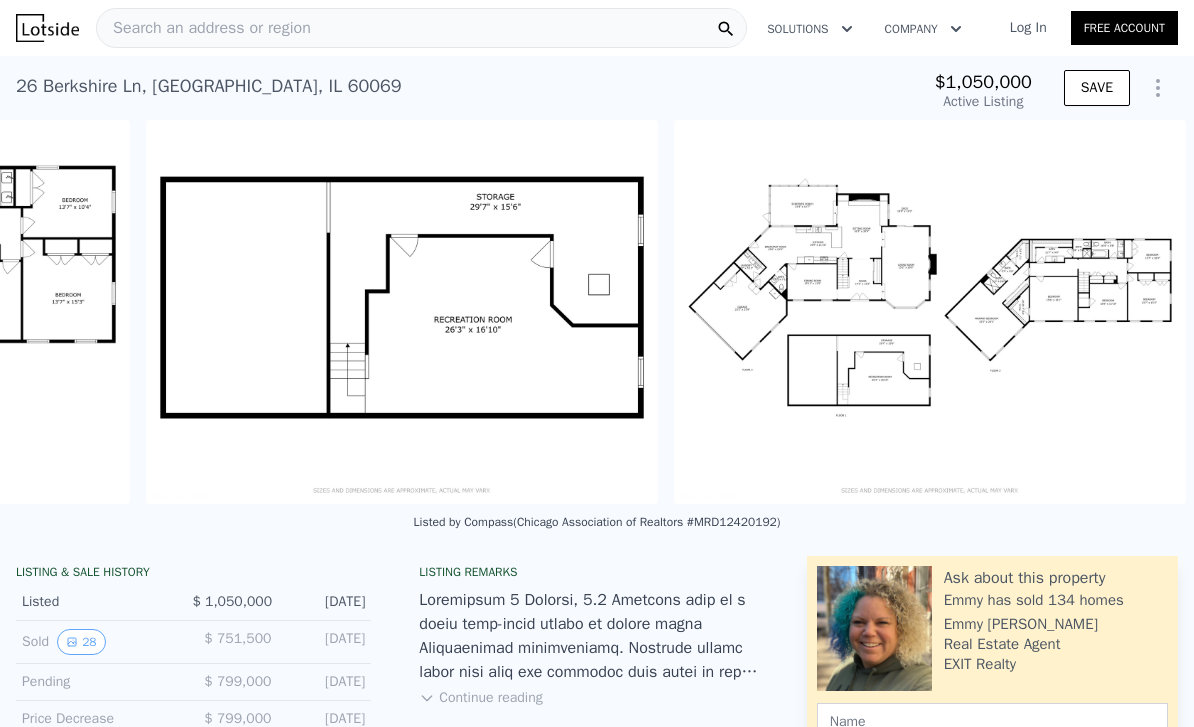 scroll, scrollTop: 0, scrollLeft: 0, axis: both 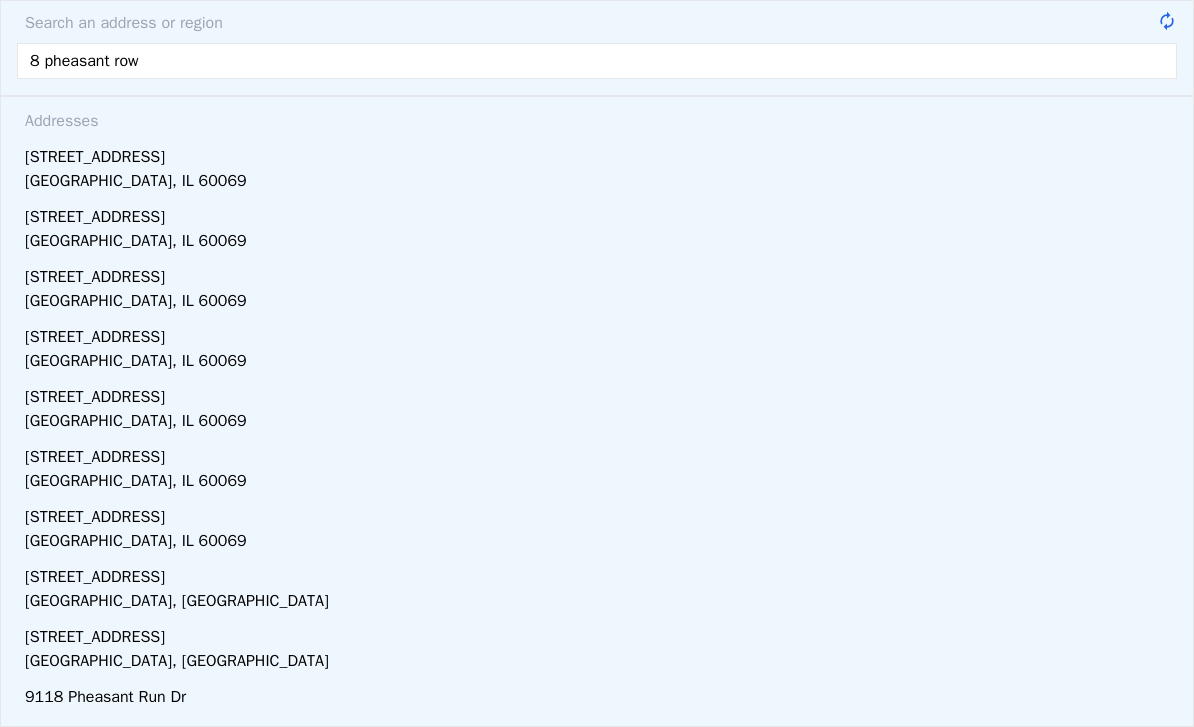 type on "8 pheasant row l" 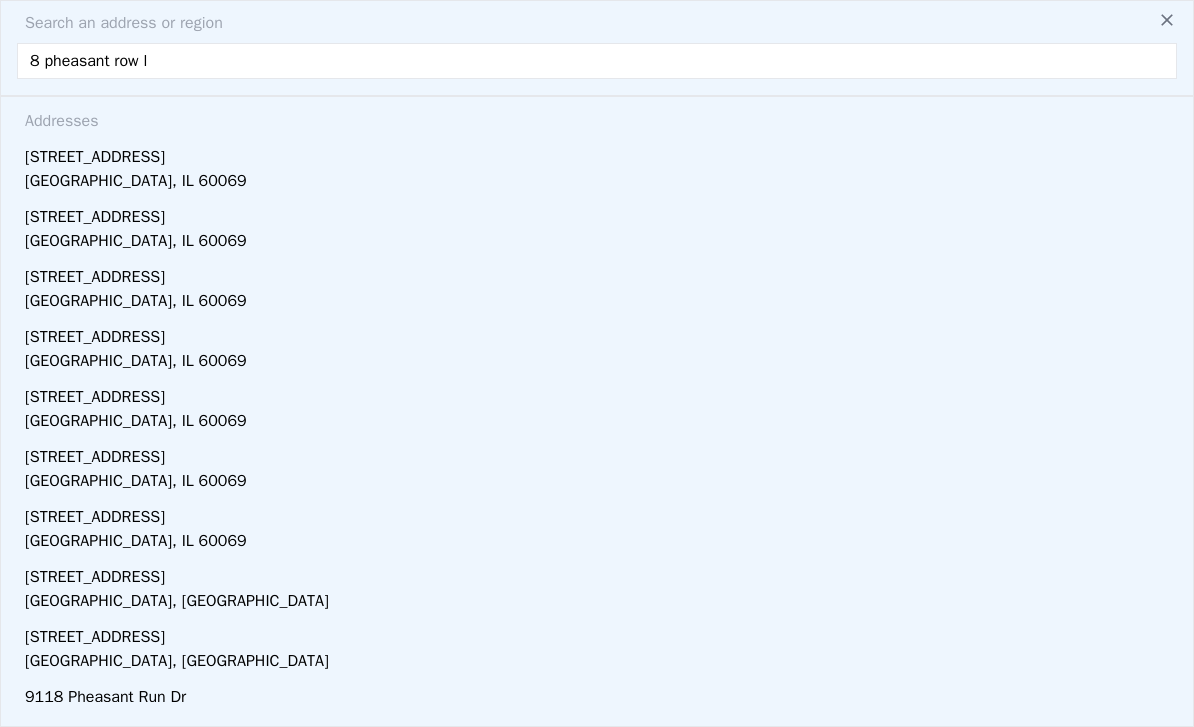 click on "[GEOGRAPHIC_DATA], IL 60069" at bounding box center (601, 243) 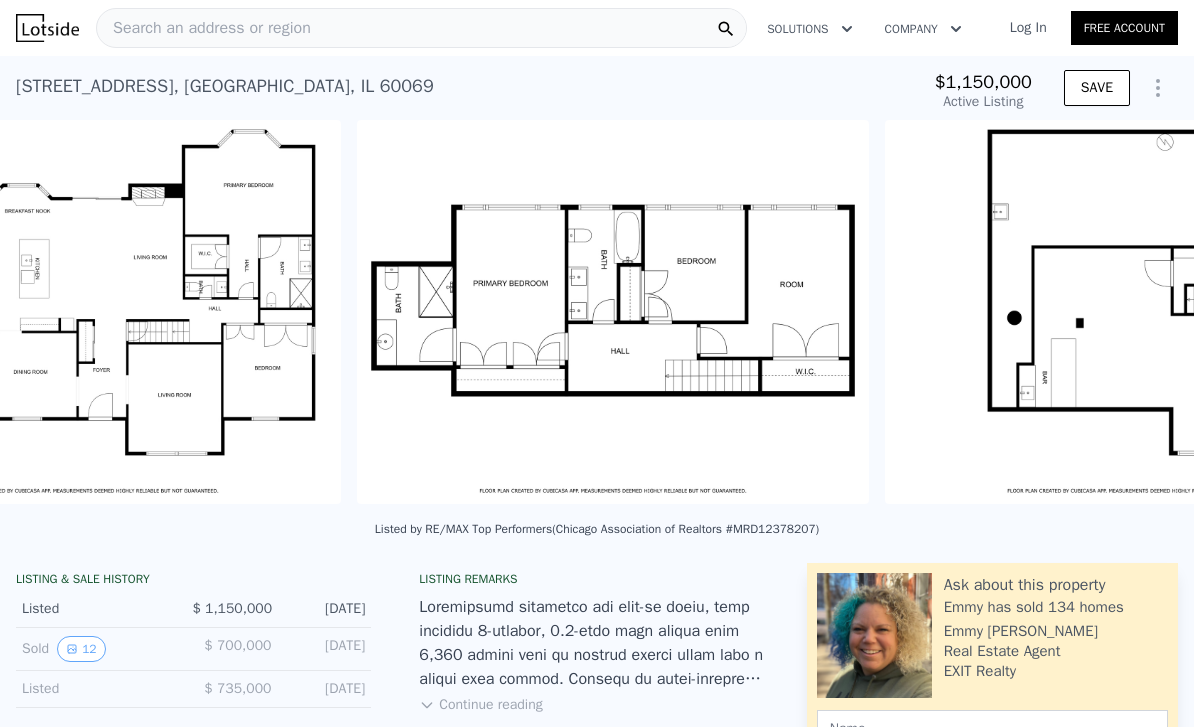 scroll, scrollTop: 0, scrollLeft: 18694, axis: horizontal 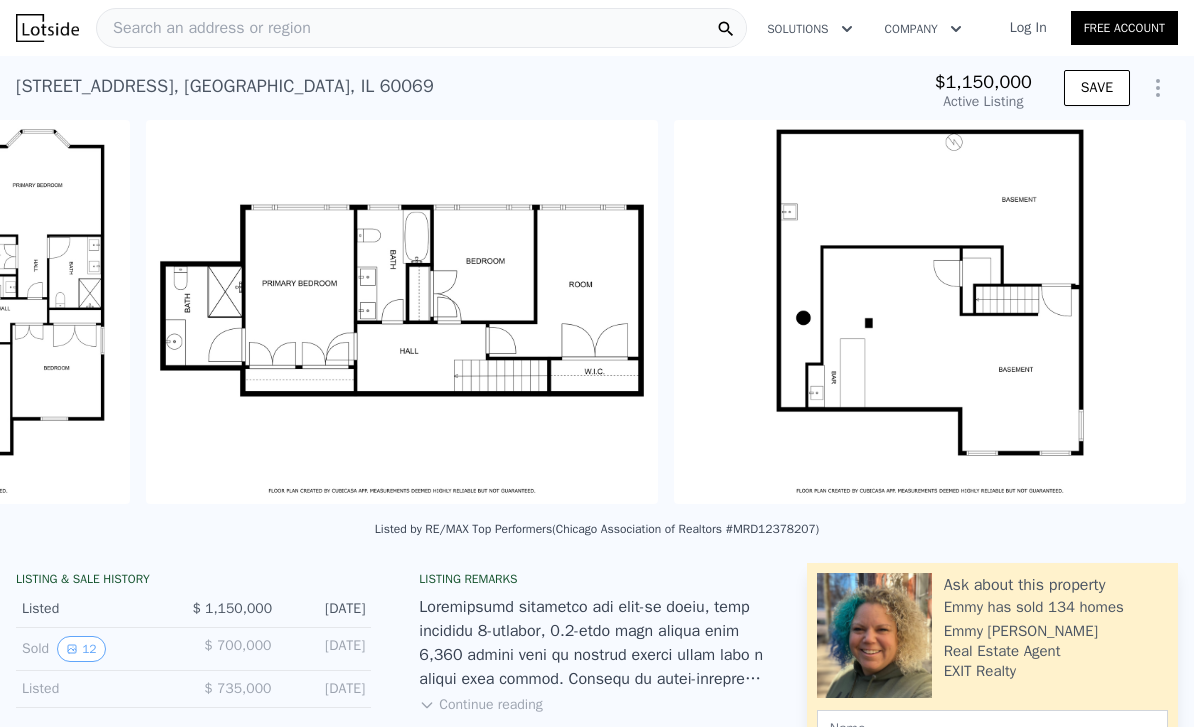 type on "-$ 1,239,569" 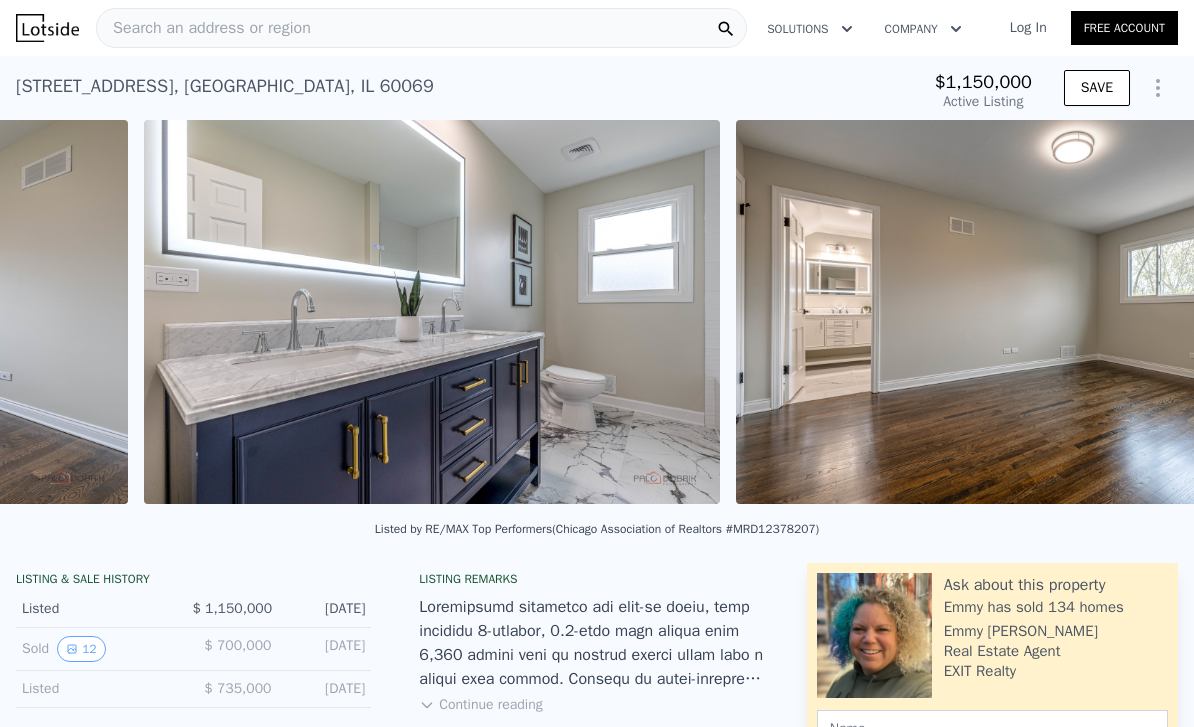 scroll, scrollTop: 0, scrollLeft: 10067, axis: horizontal 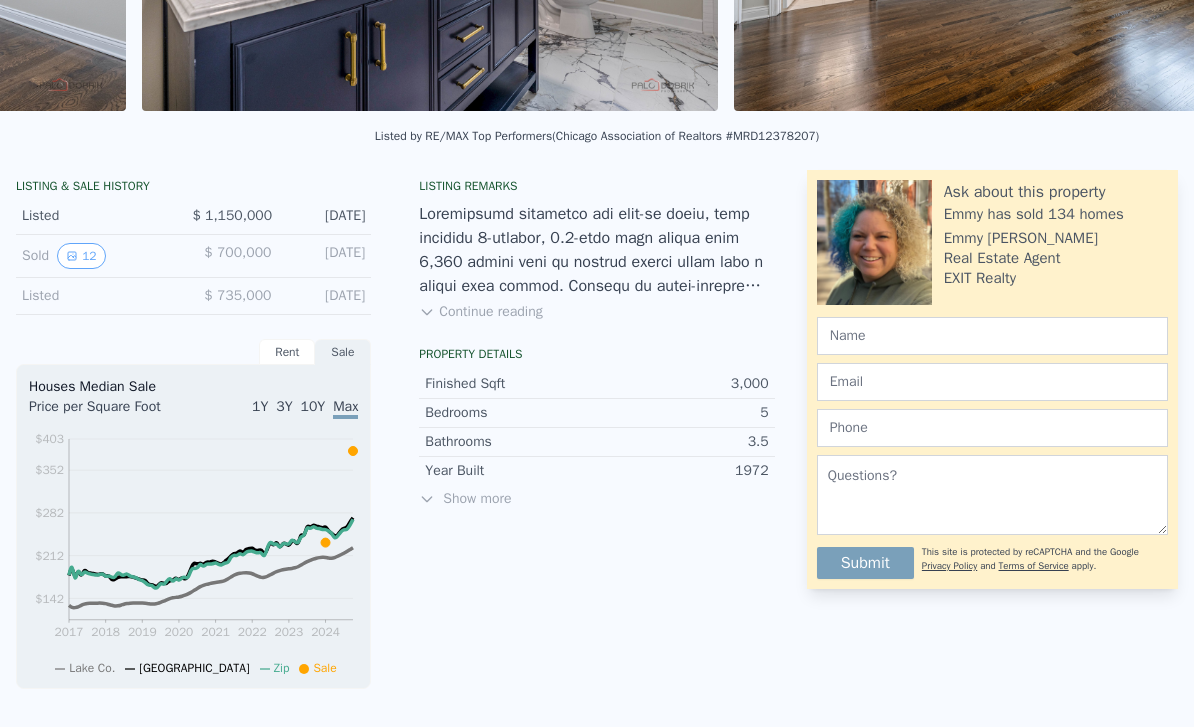 click on "12" at bounding box center [81, 256] 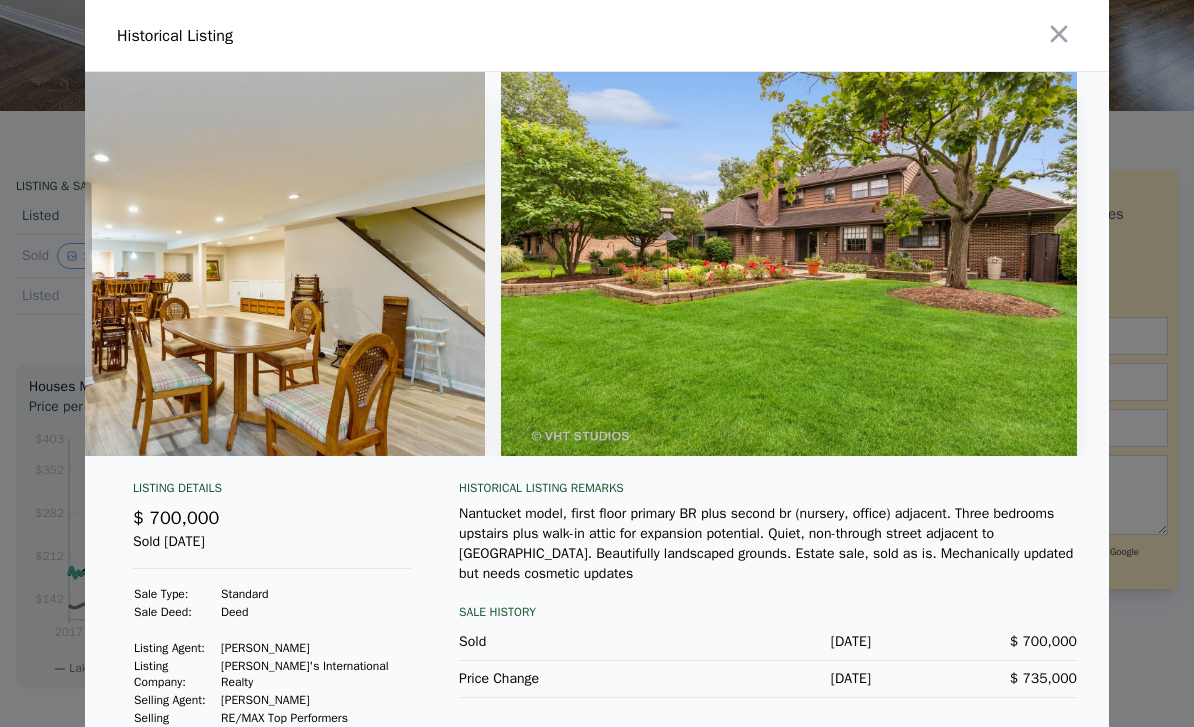 scroll, scrollTop: 0, scrollLeft: 6112, axis: horizontal 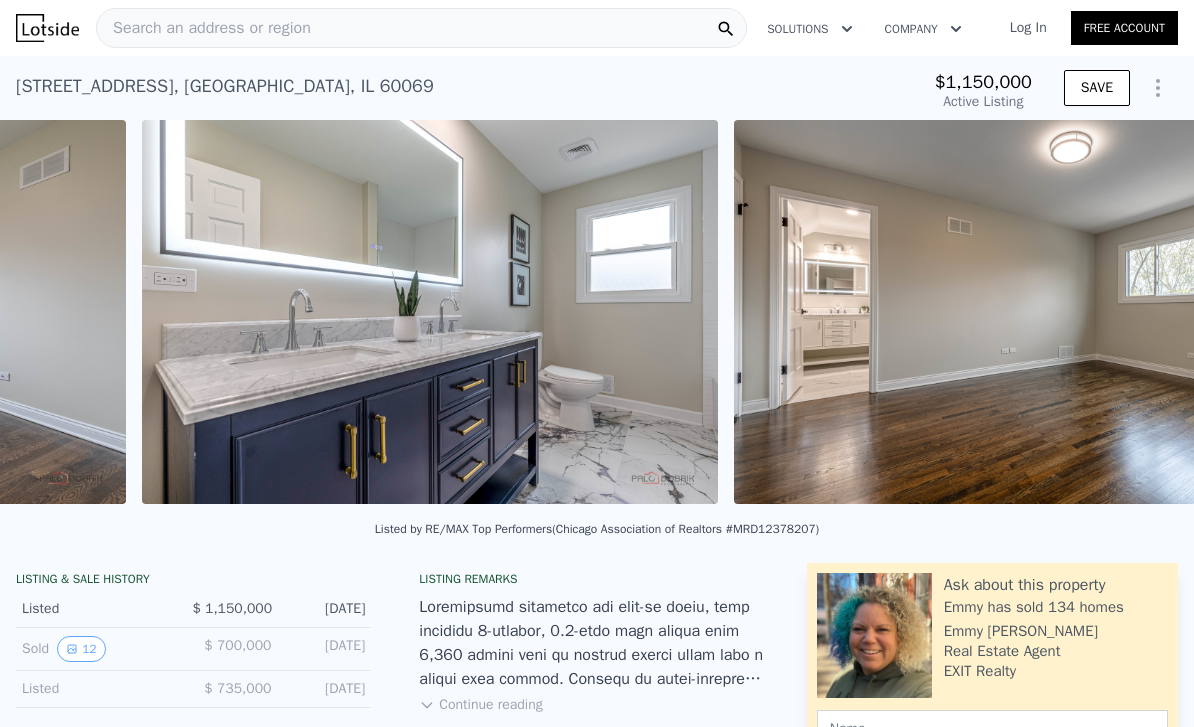 click on "Search an address or region" at bounding box center [421, 28] 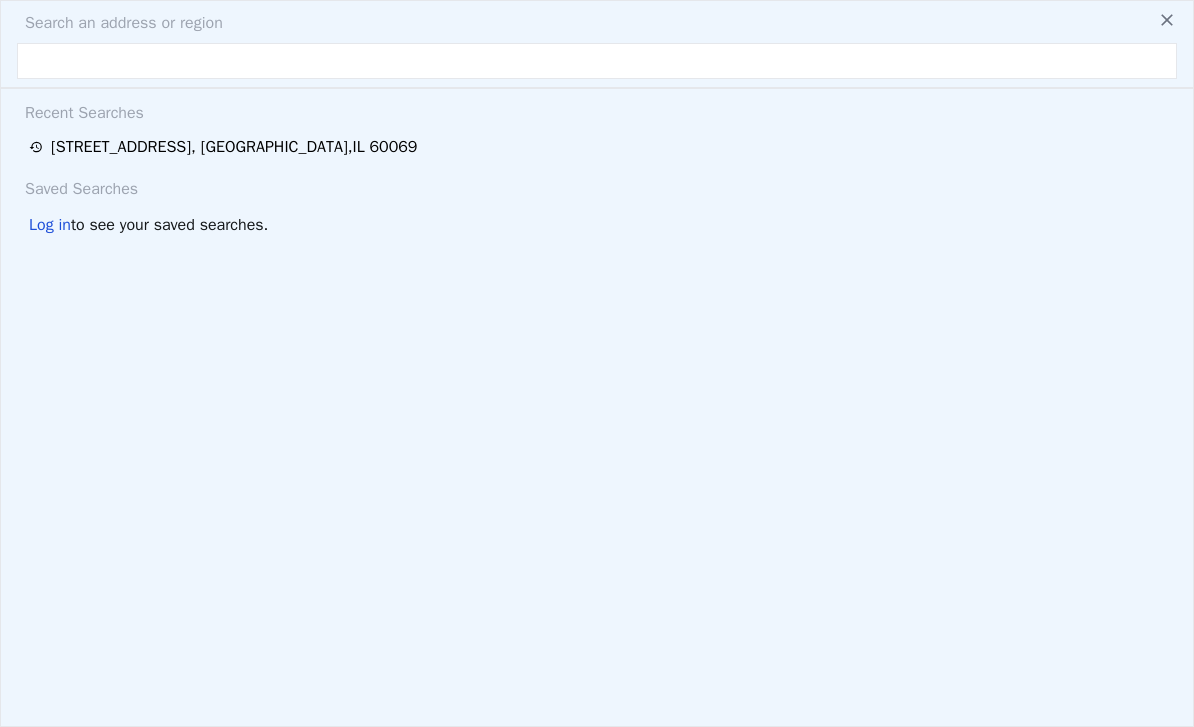 type on "2" 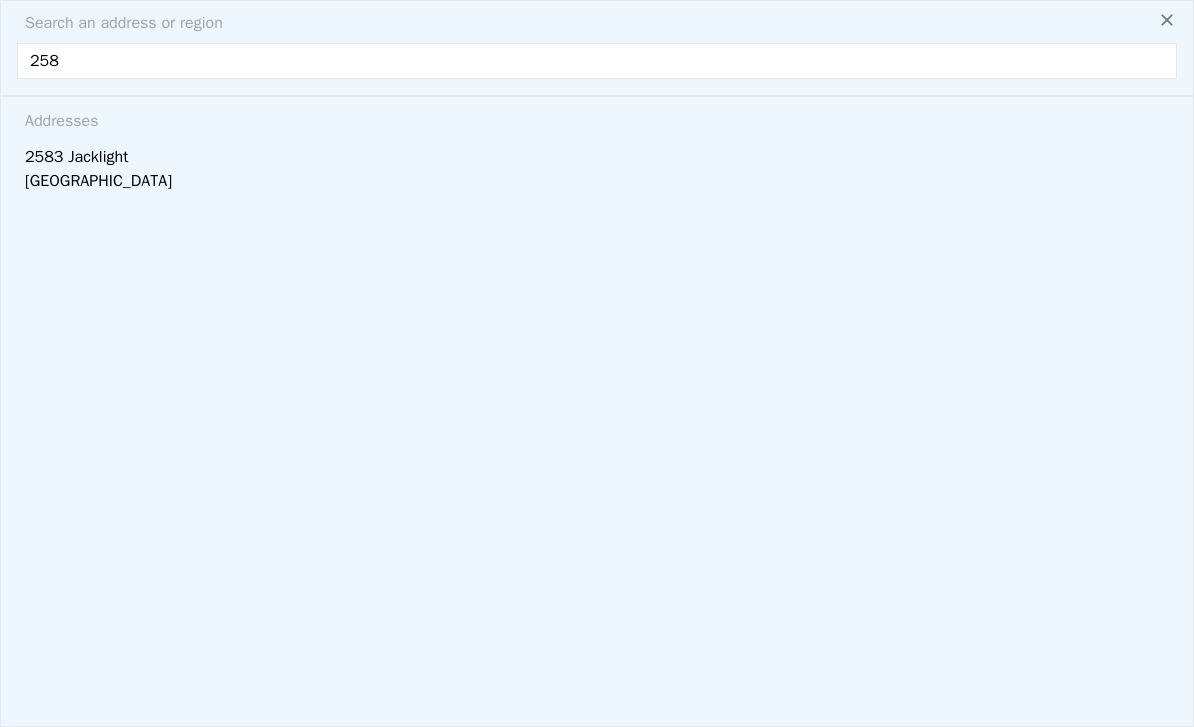 scroll, scrollTop: 0, scrollLeft: 10201, axis: horizontal 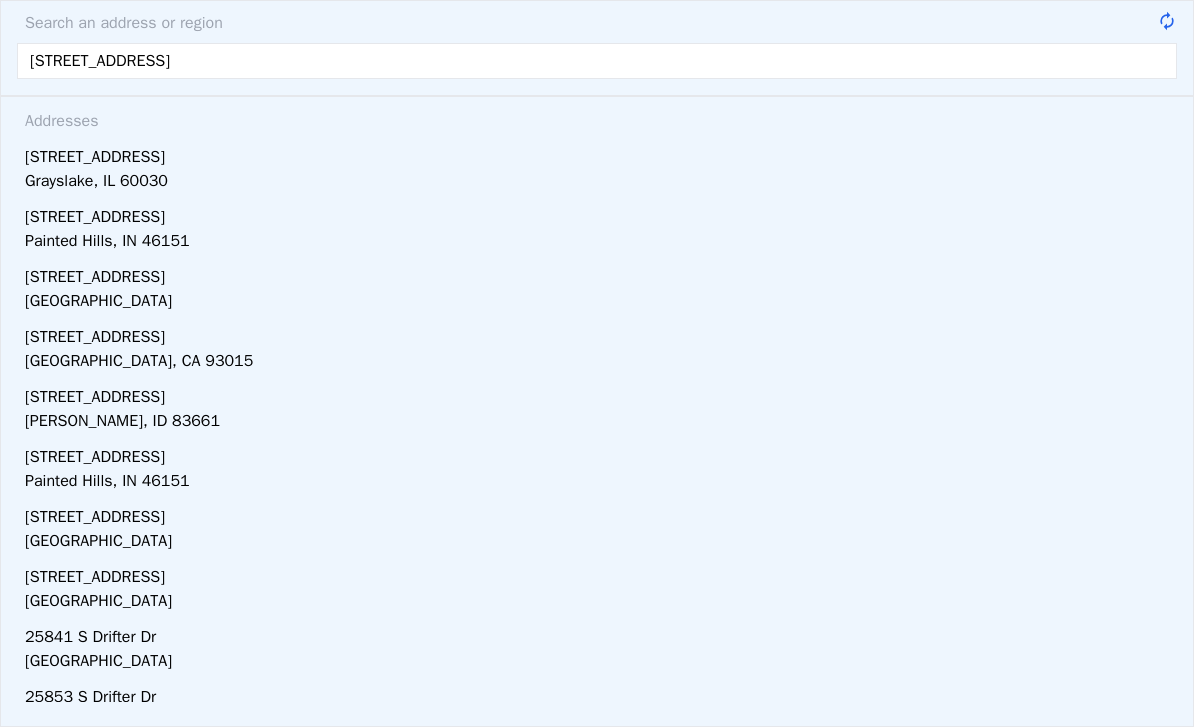 type on "258 briargate drive" 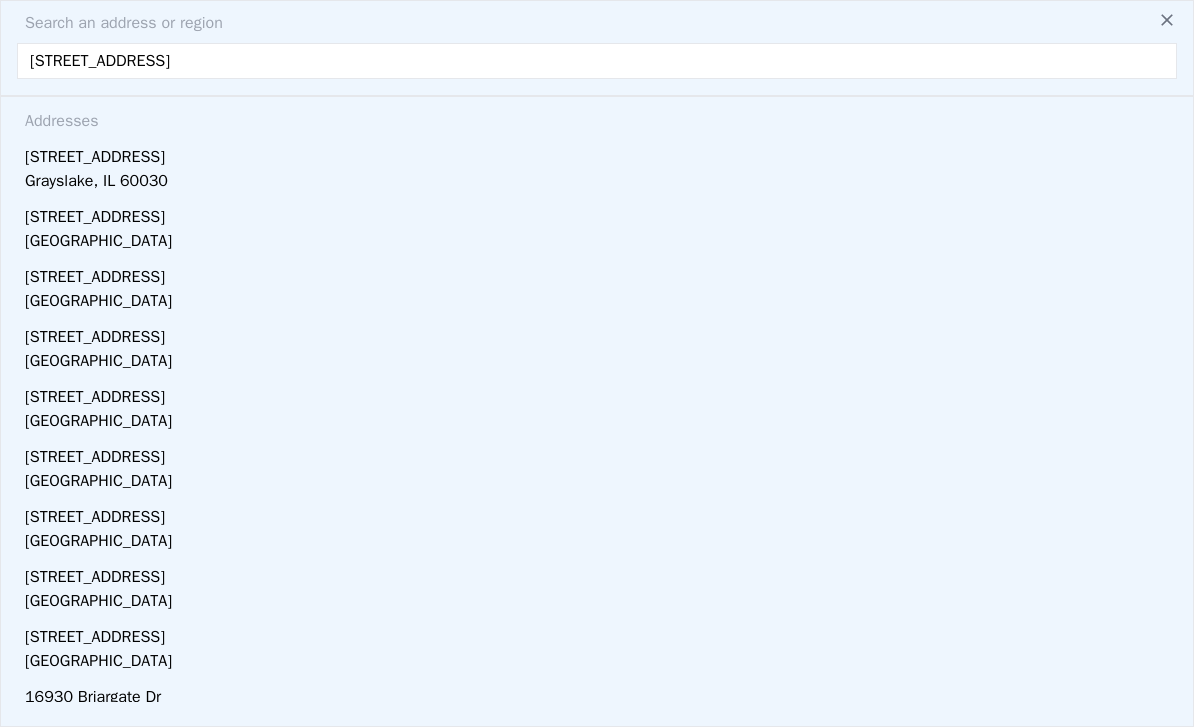click on "258 Briargate Dr" at bounding box center (601, 153) 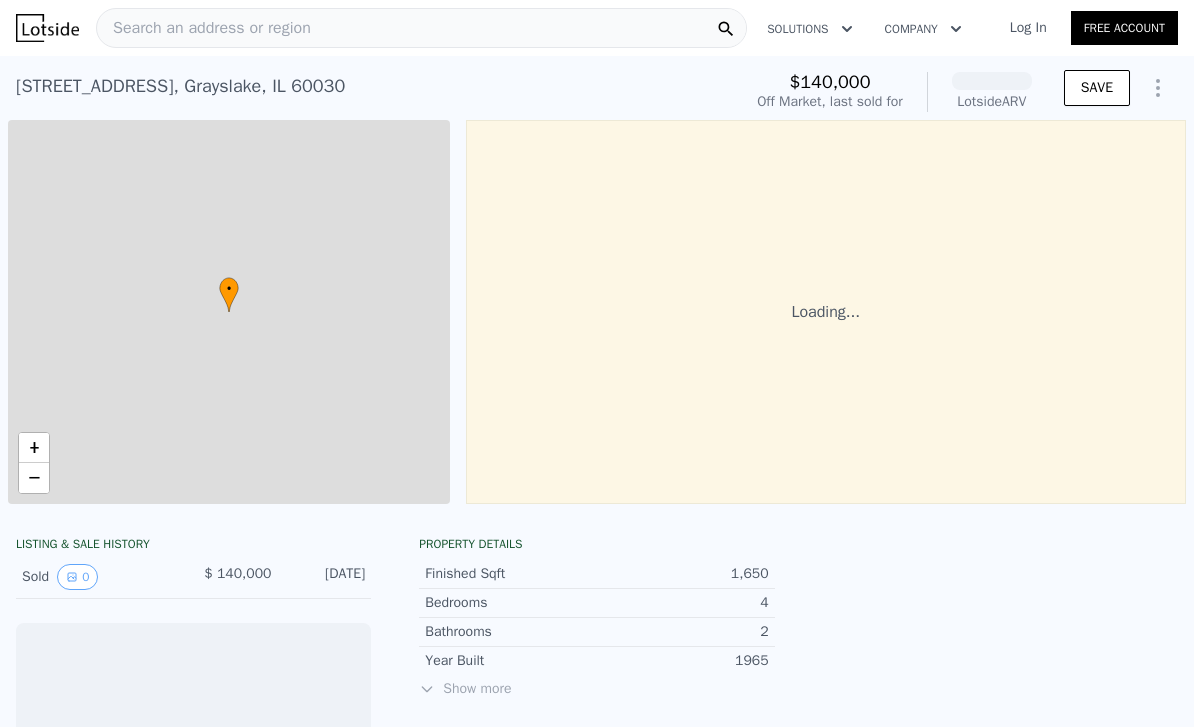 scroll, scrollTop: 0, scrollLeft: 0, axis: both 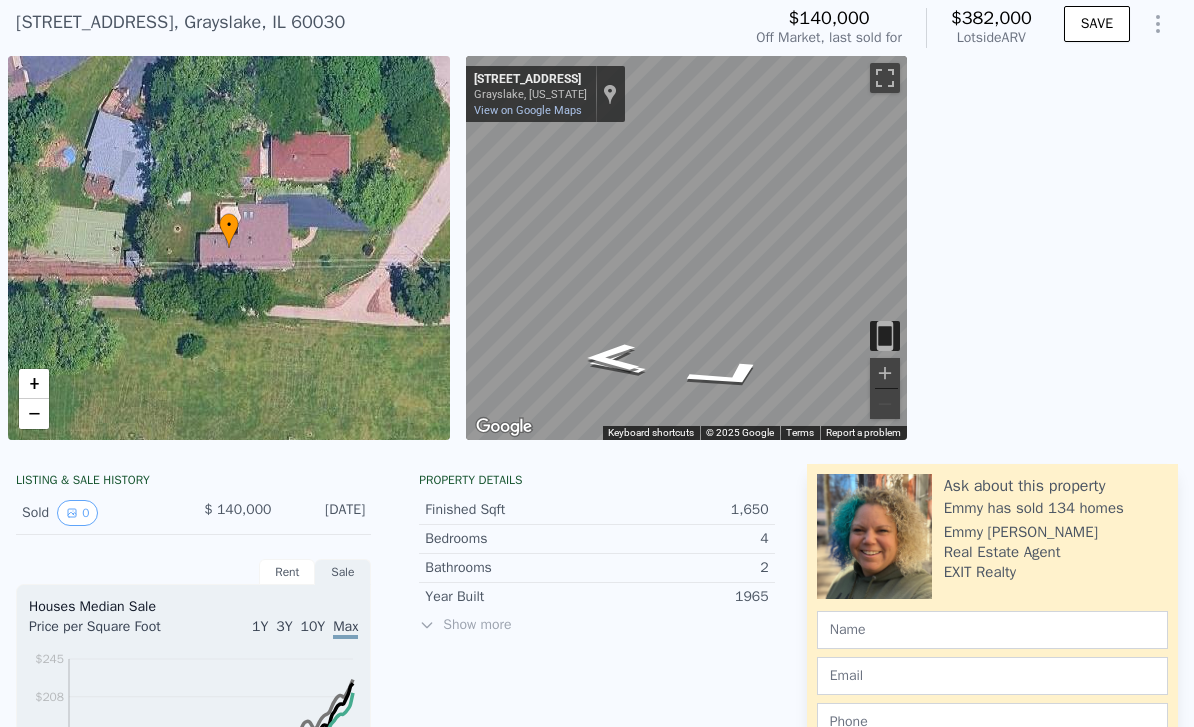 click on "0" at bounding box center (77, 513) 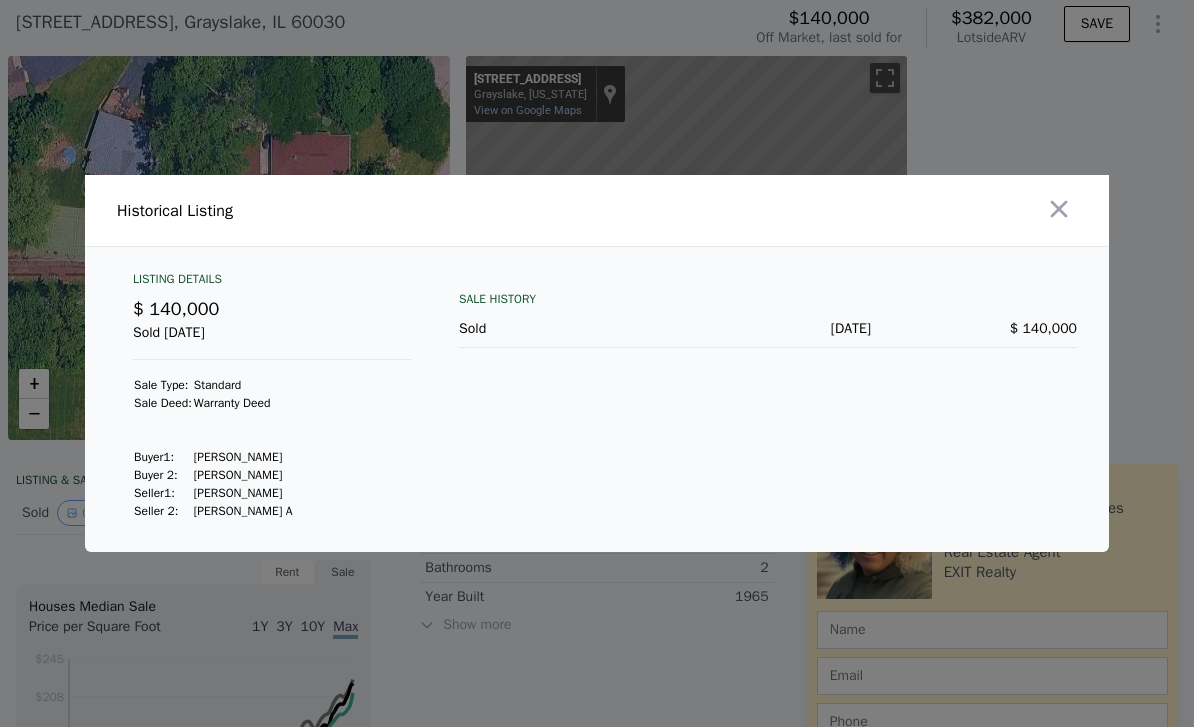 click at bounding box center (597, 363) 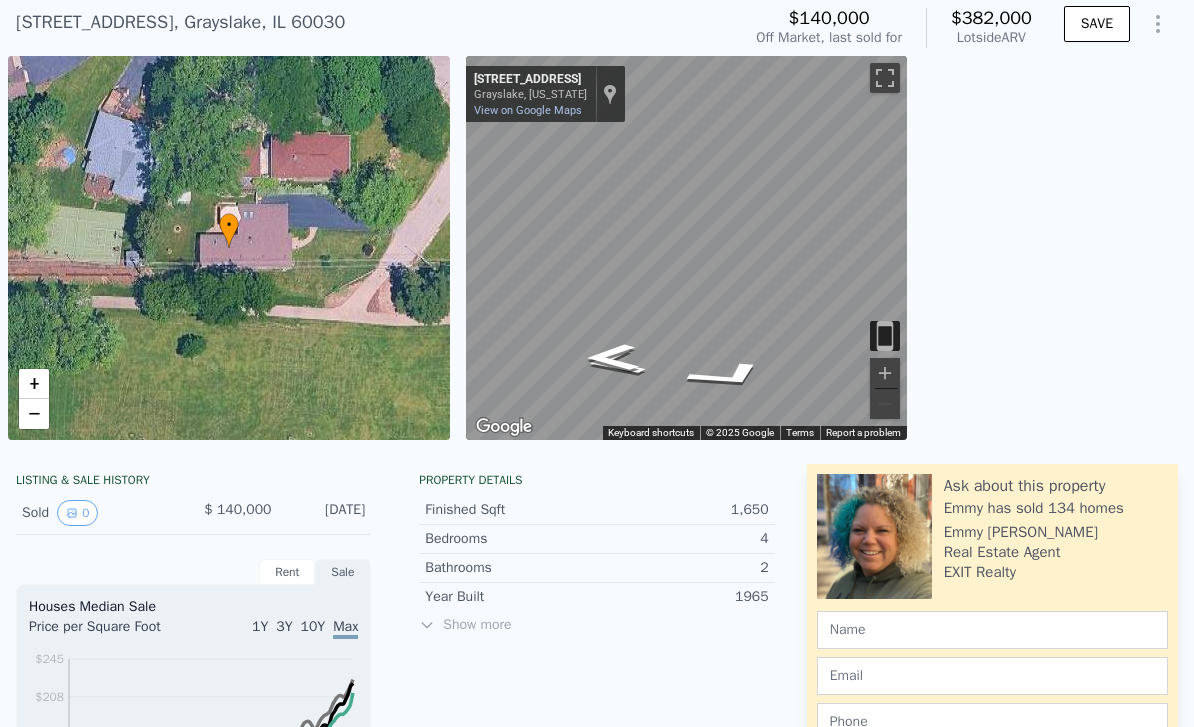 click on "LISTING & SALE HISTORY" at bounding box center [193, 482] 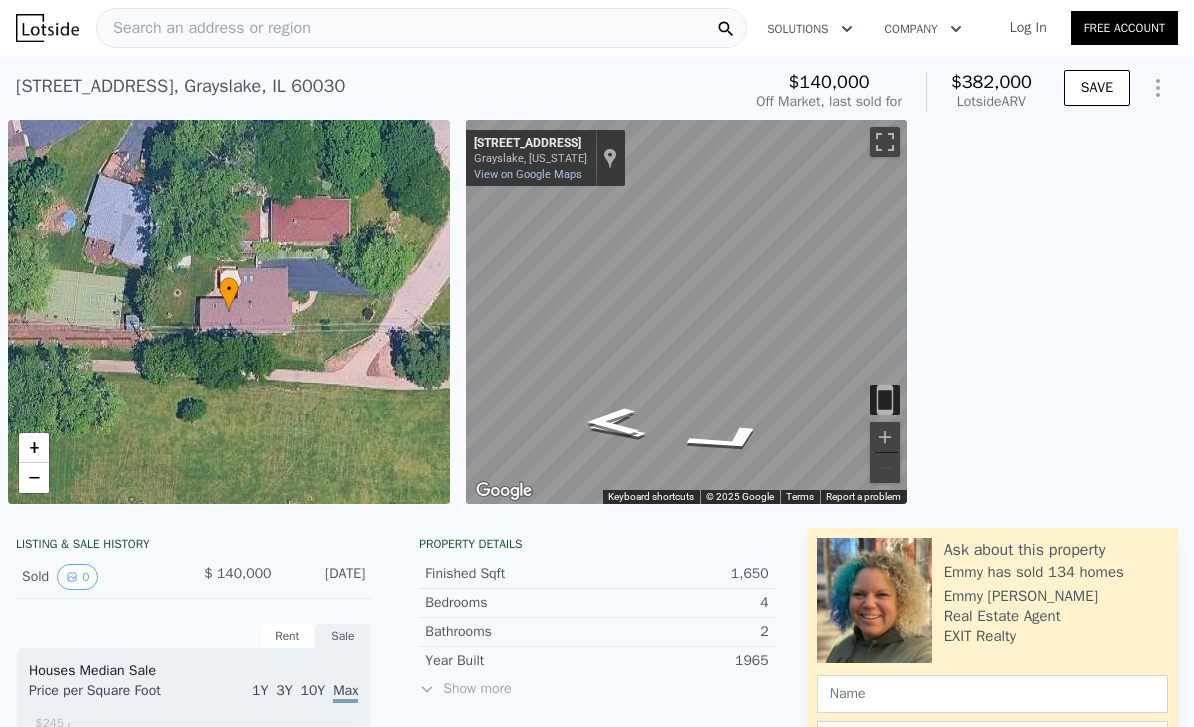 scroll, scrollTop: 0, scrollLeft: 0, axis: both 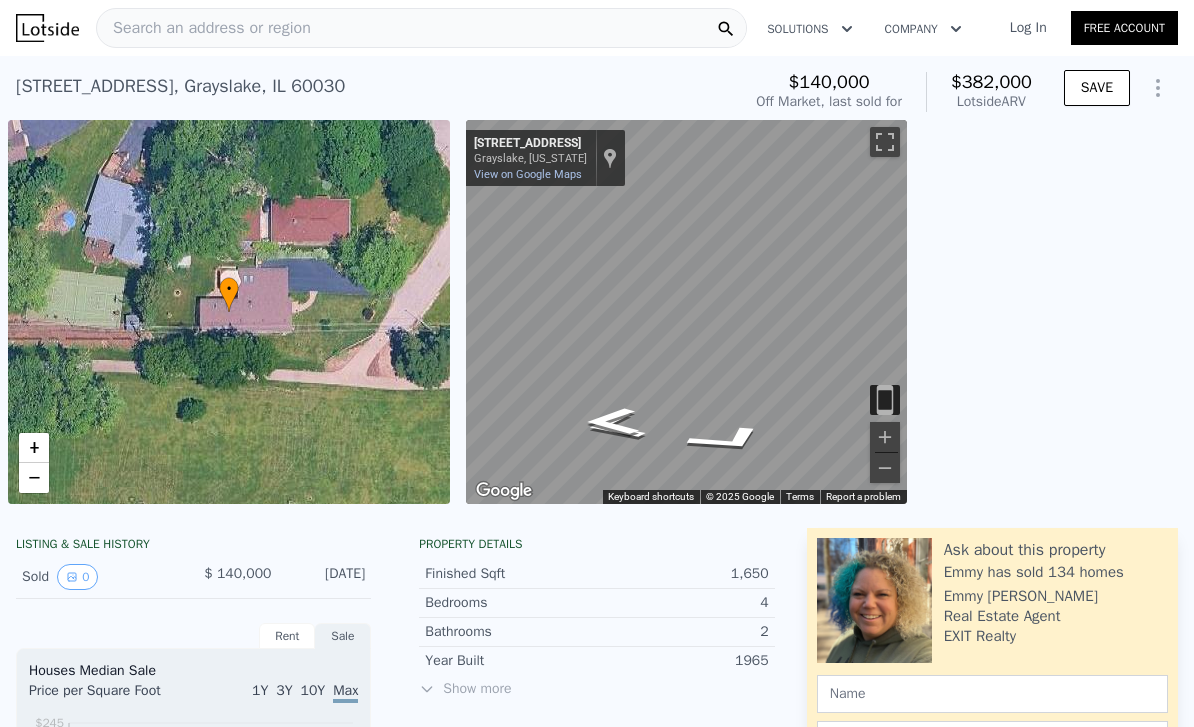 click on "Search an address or region" at bounding box center [421, 28] 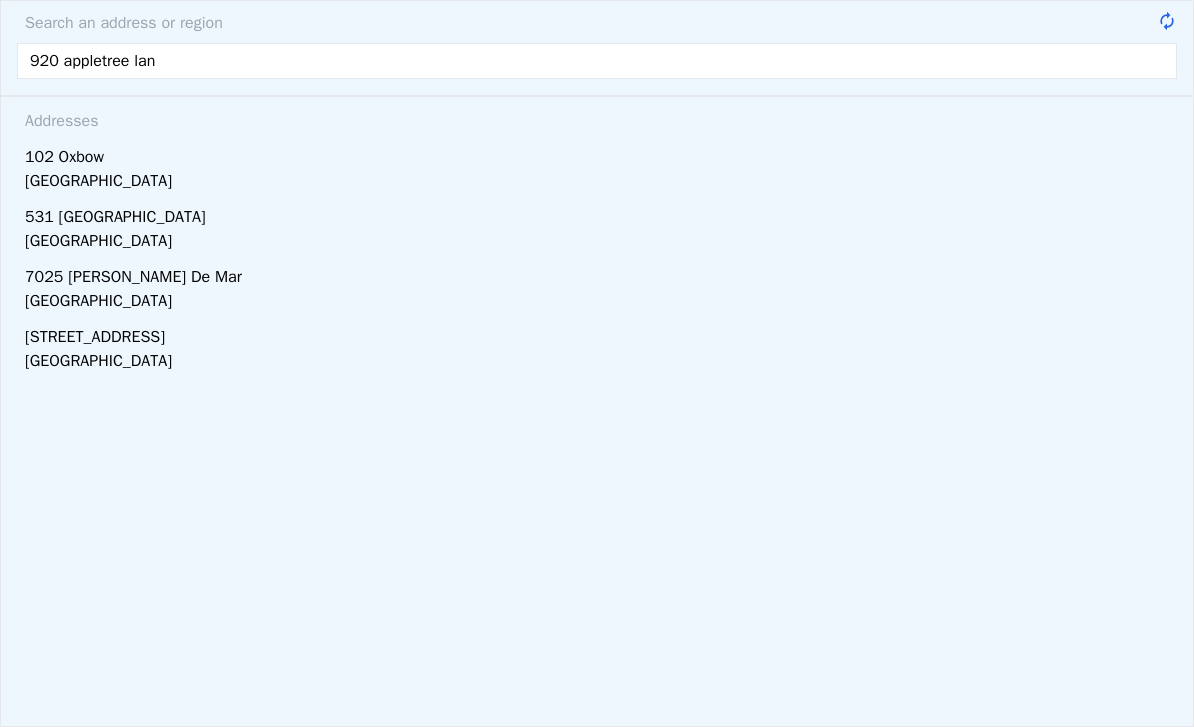 type on "920 appletree lane" 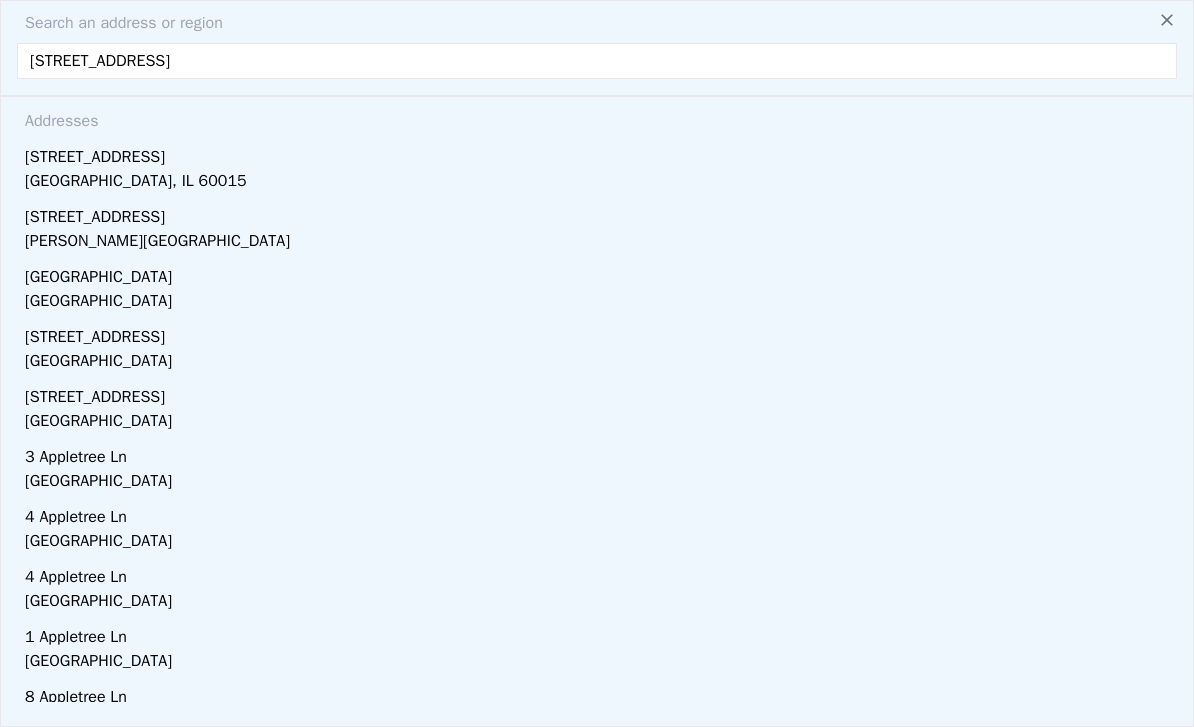 click on "[GEOGRAPHIC_DATA], IL 60015" at bounding box center [601, 183] 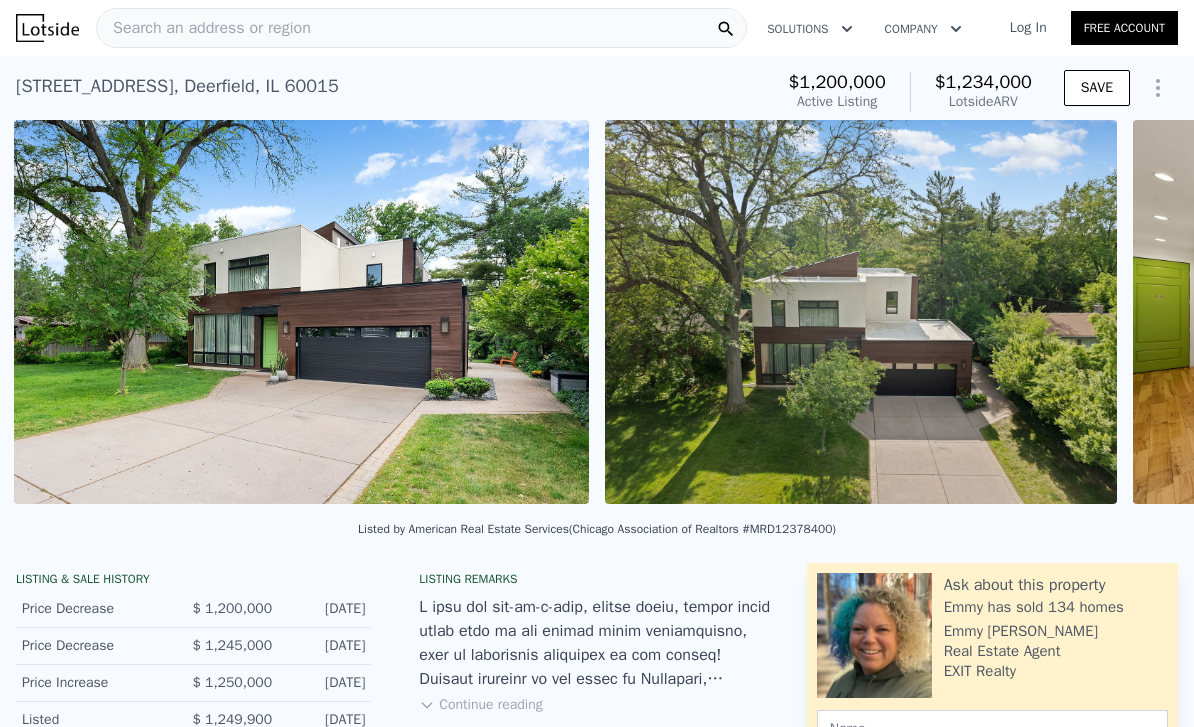 scroll, scrollTop: 0, scrollLeft: 453, axis: horizontal 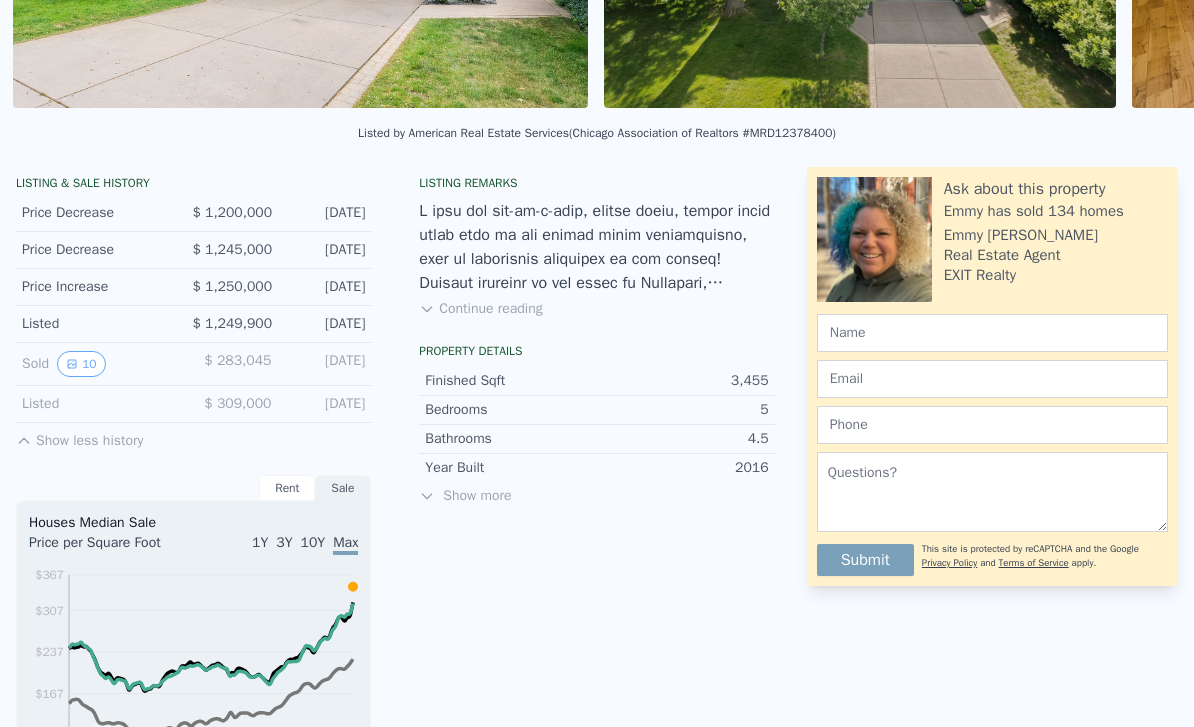 click 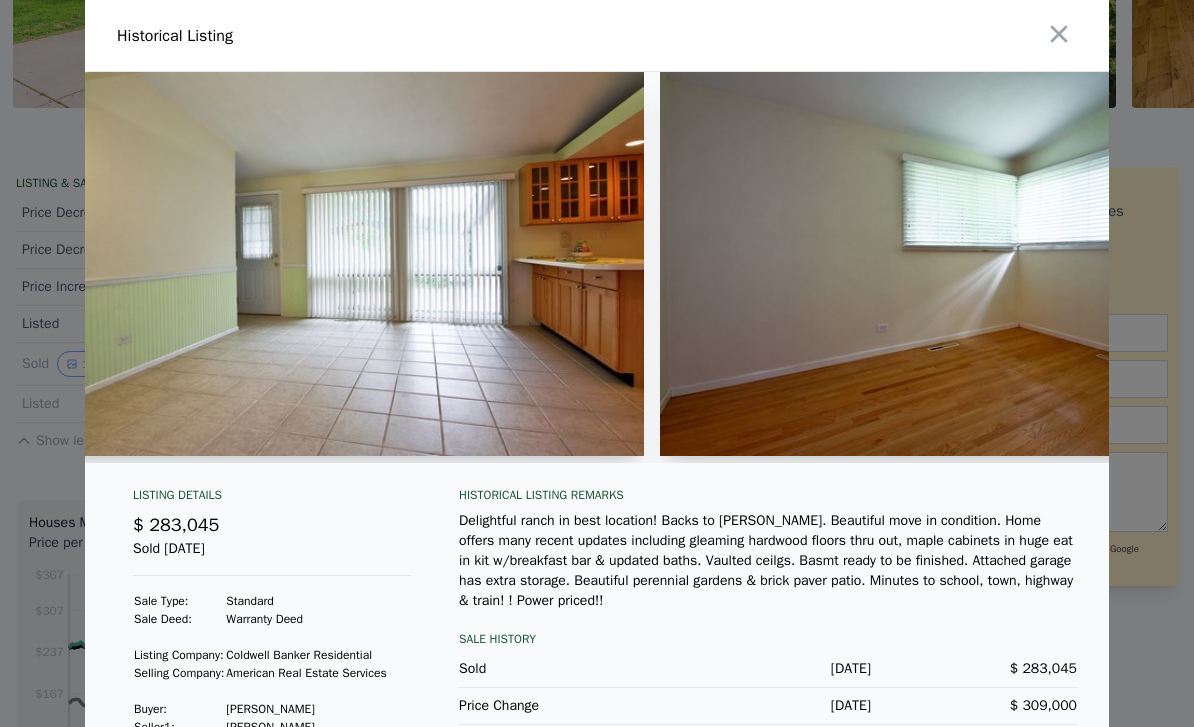 scroll, scrollTop: 0, scrollLeft: 1965, axis: horizontal 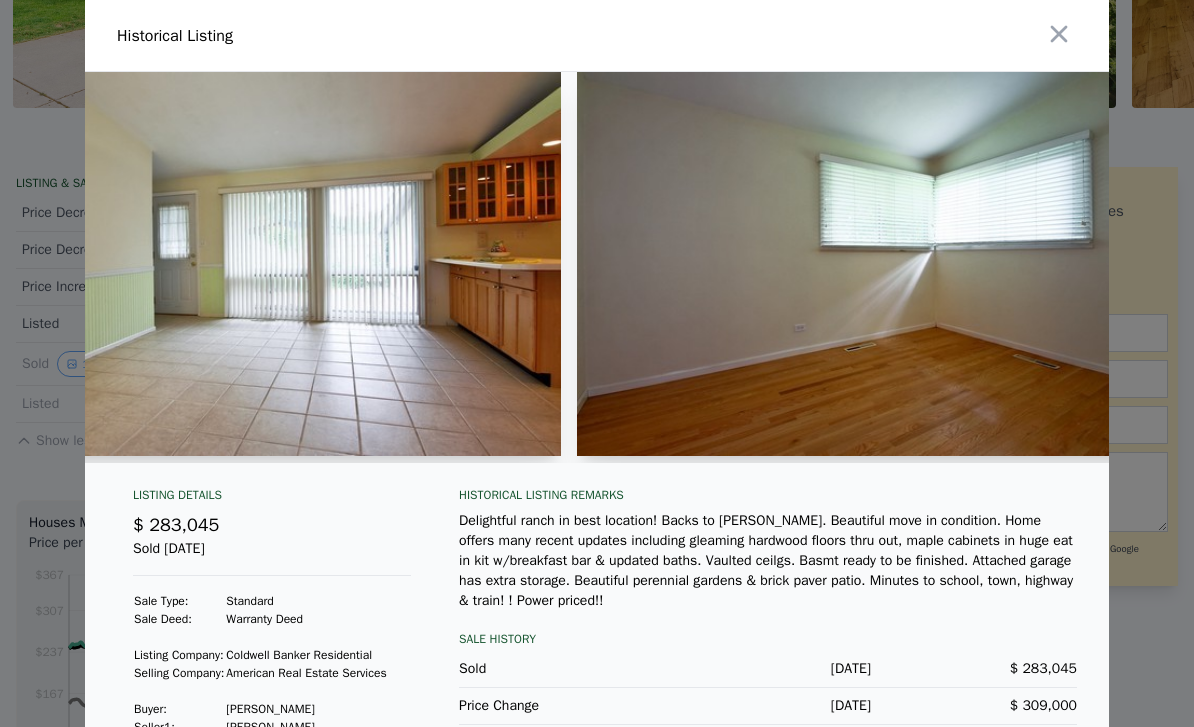 click 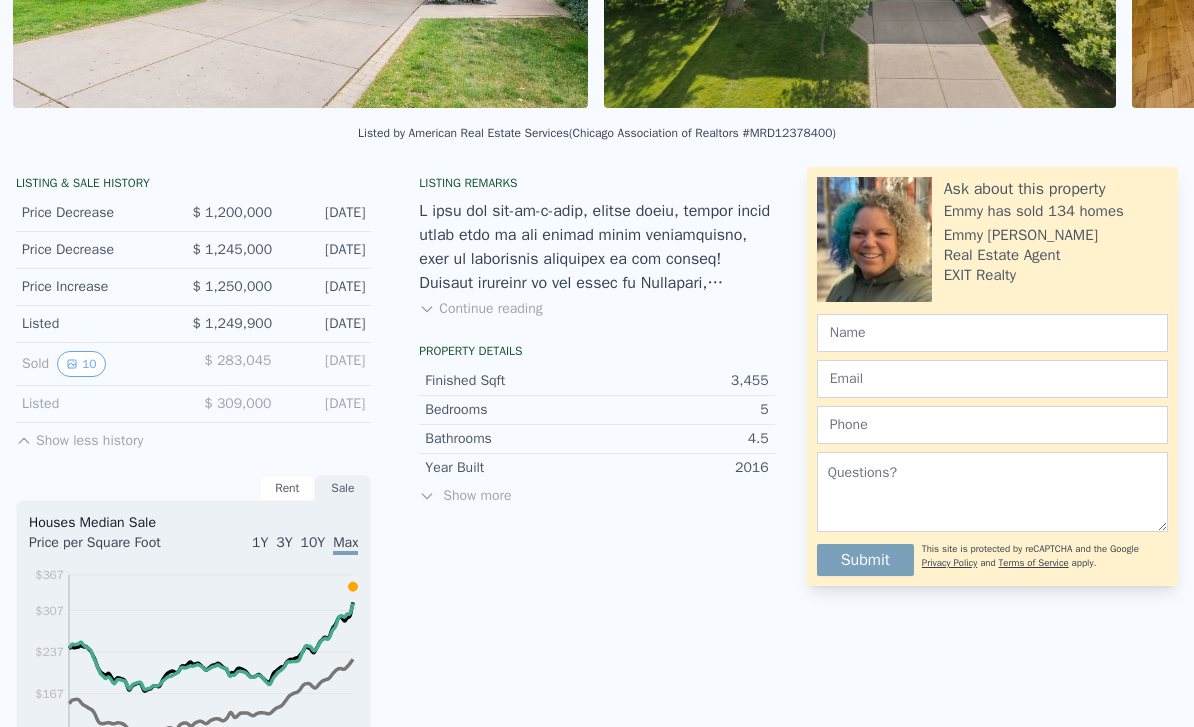 click on "Continue reading" at bounding box center [480, 309] 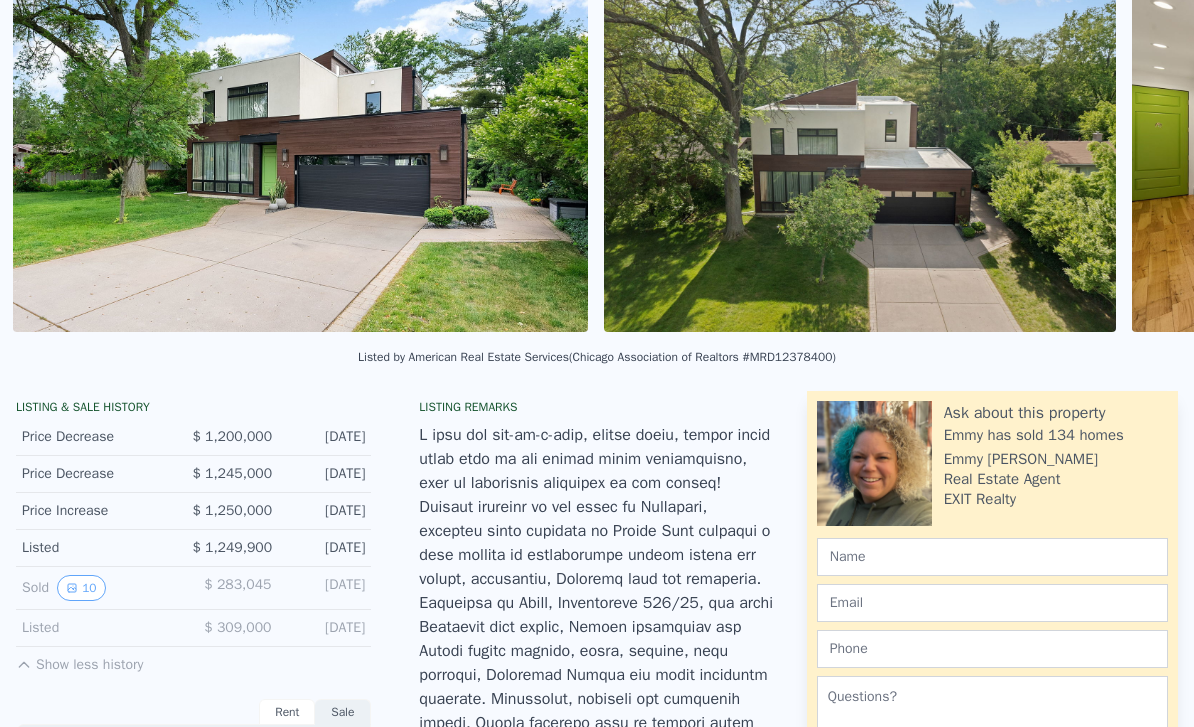 scroll, scrollTop: 166, scrollLeft: 0, axis: vertical 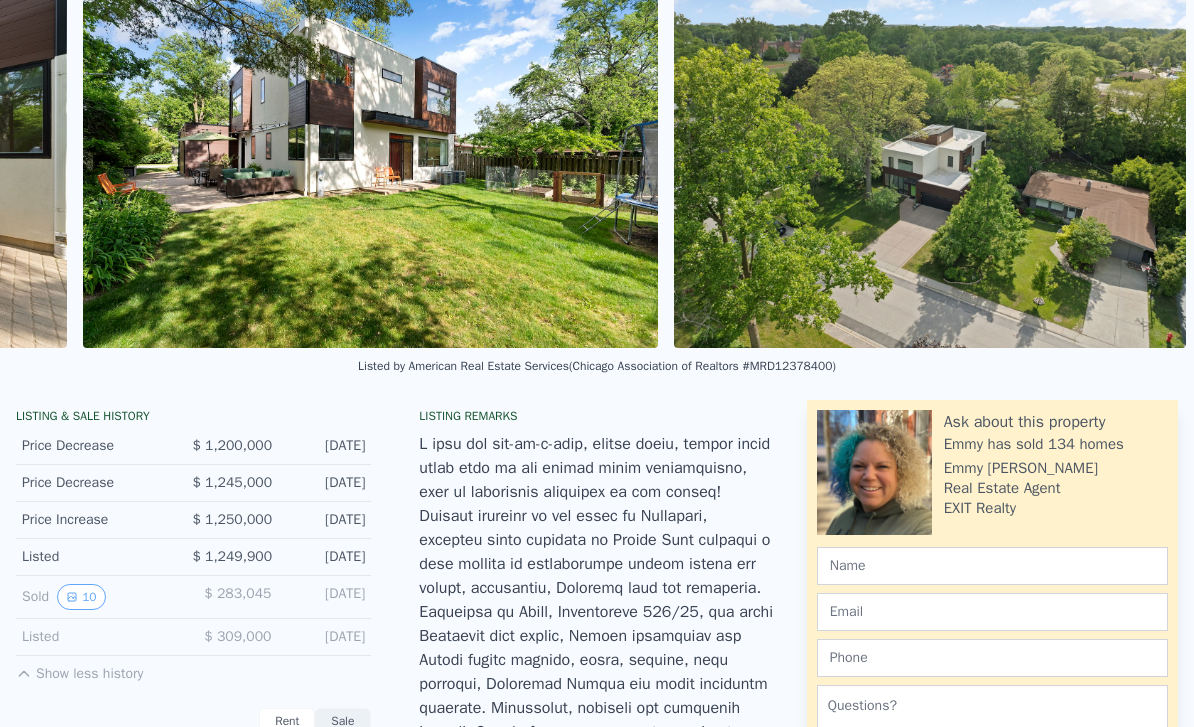 click at bounding box center (930, 156) 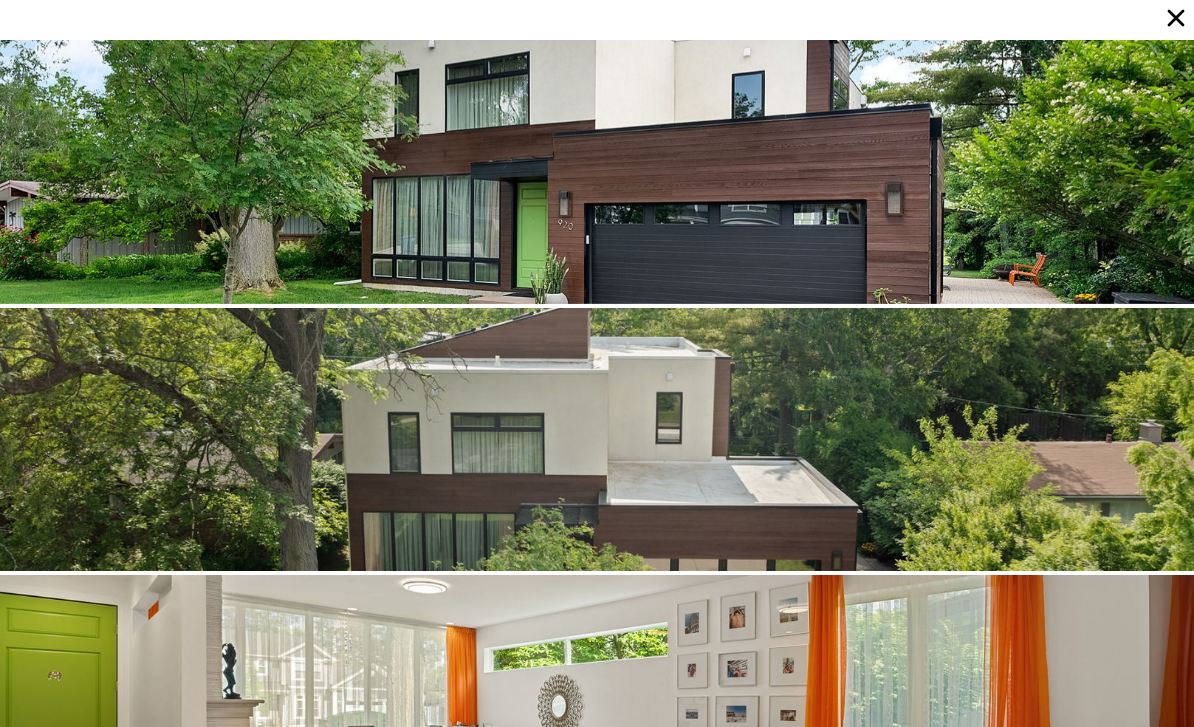 scroll, scrollTop: 0, scrollLeft: 0, axis: both 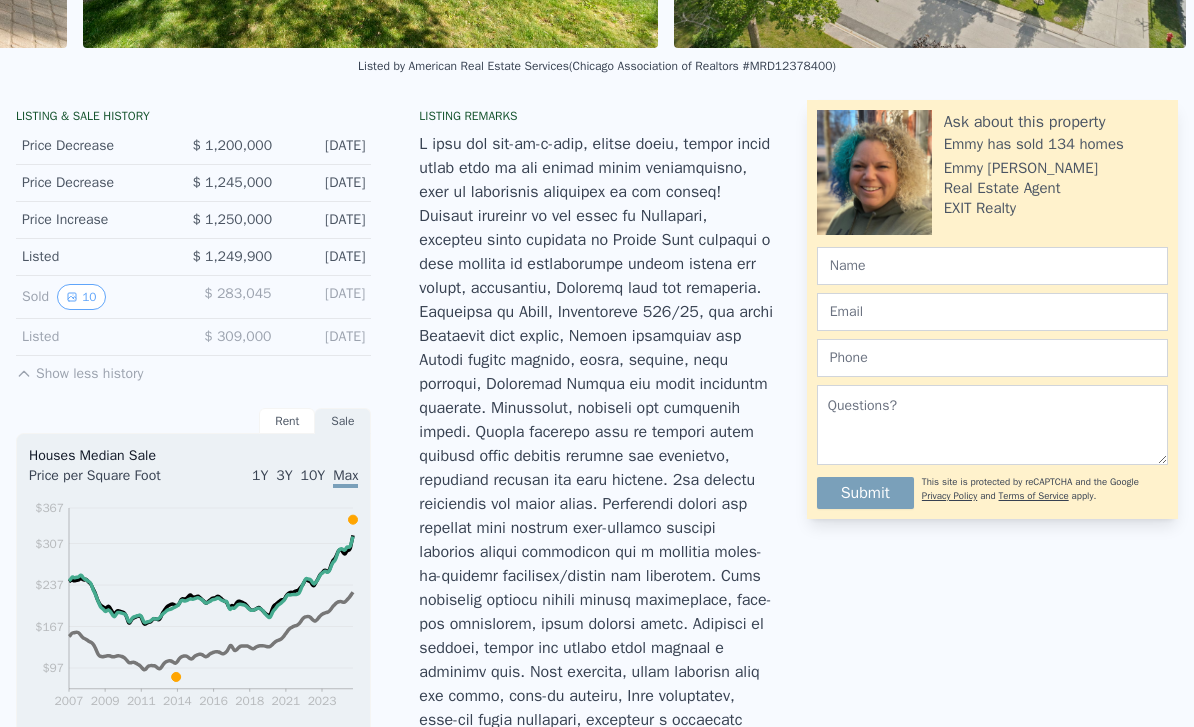 click 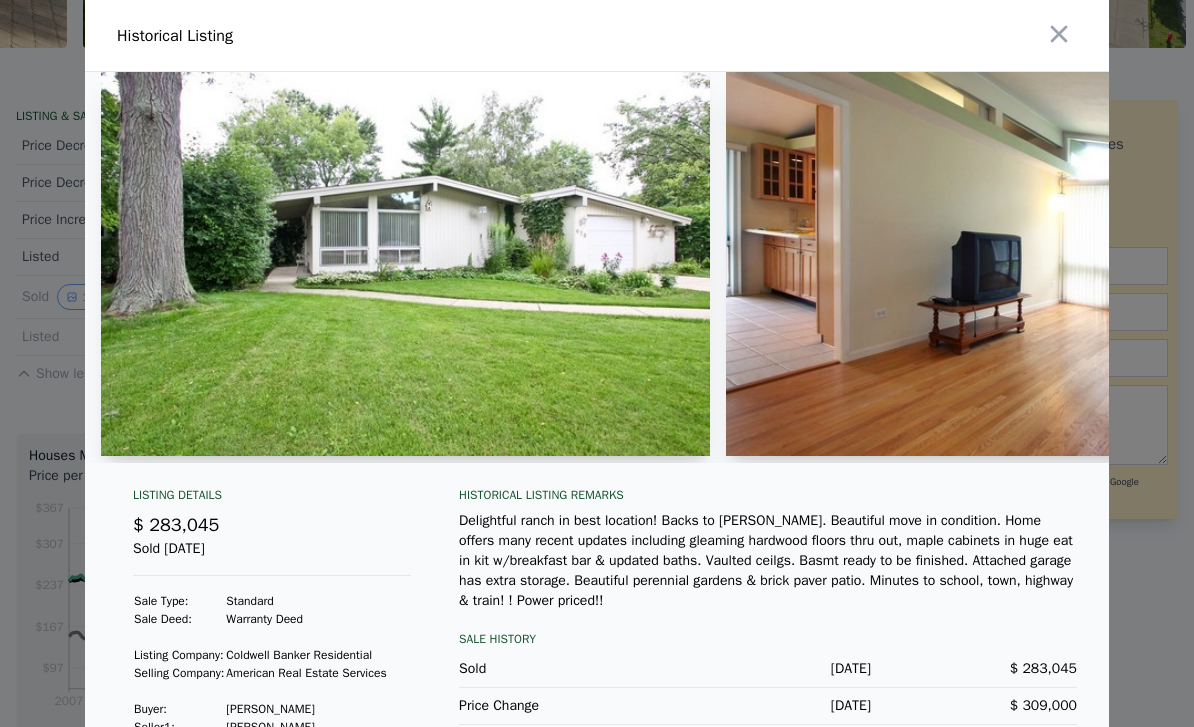 scroll, scrollTop: 0, scrollLeft: 0, axis: both 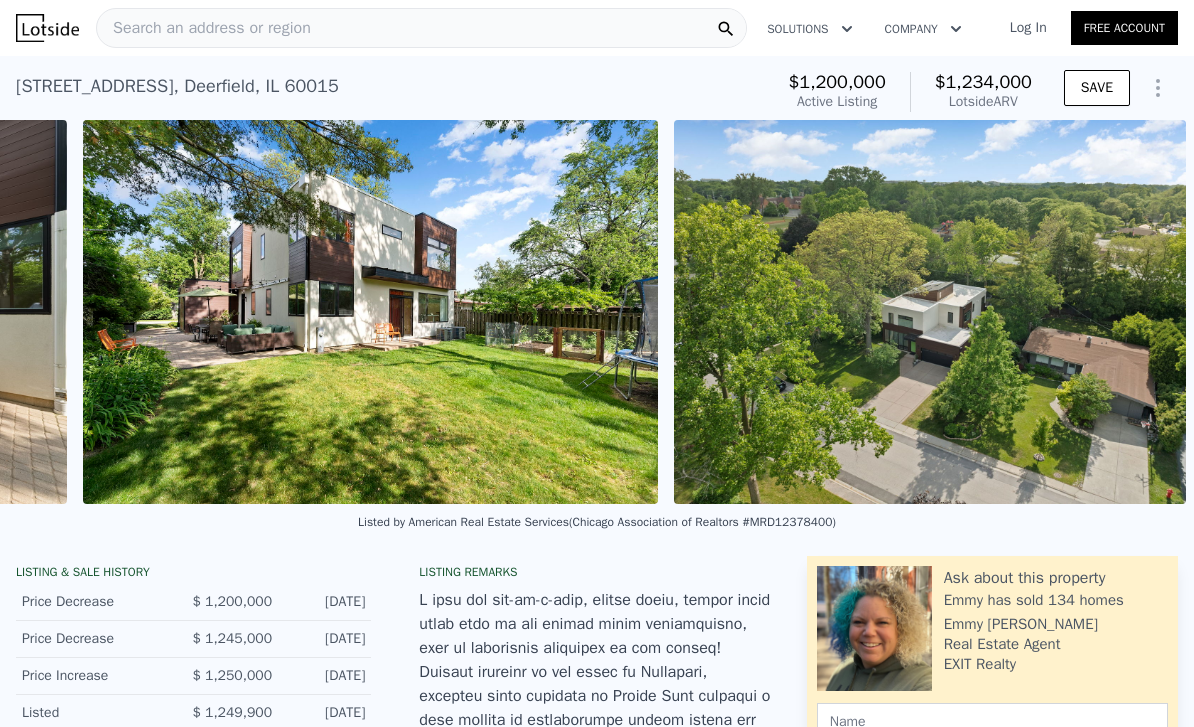 click on "Search an address or region" at bounding box center [421, 28] 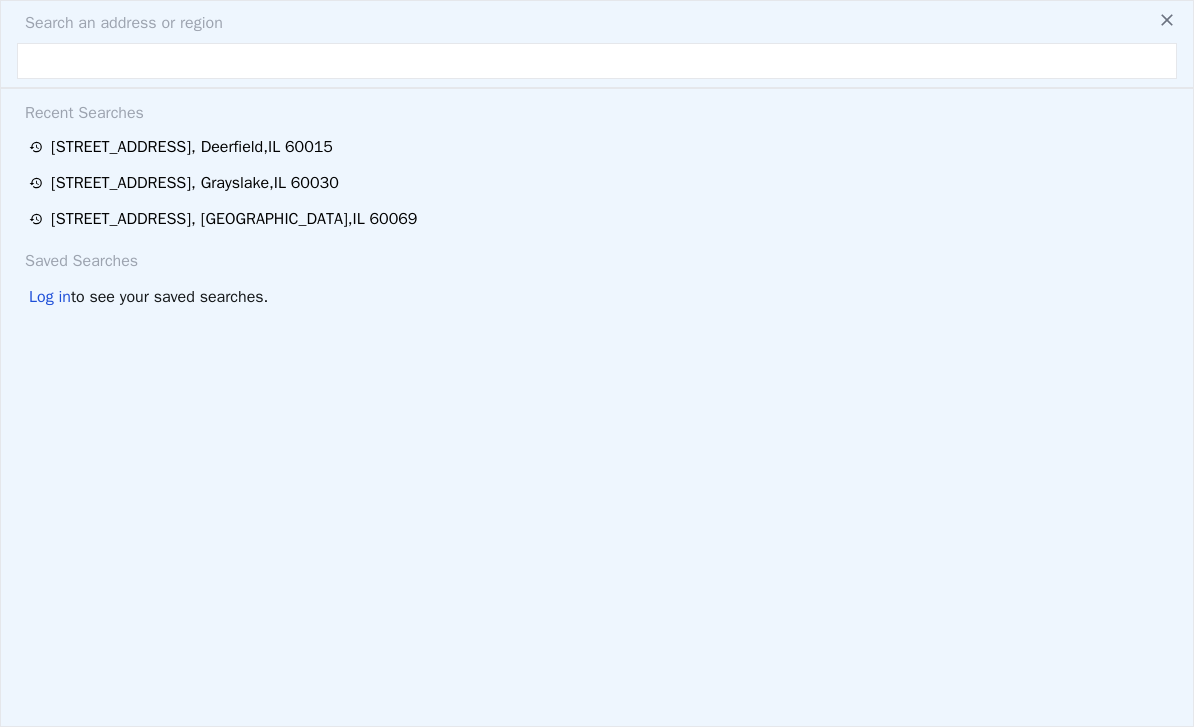 click at bounding box center (597, 61) 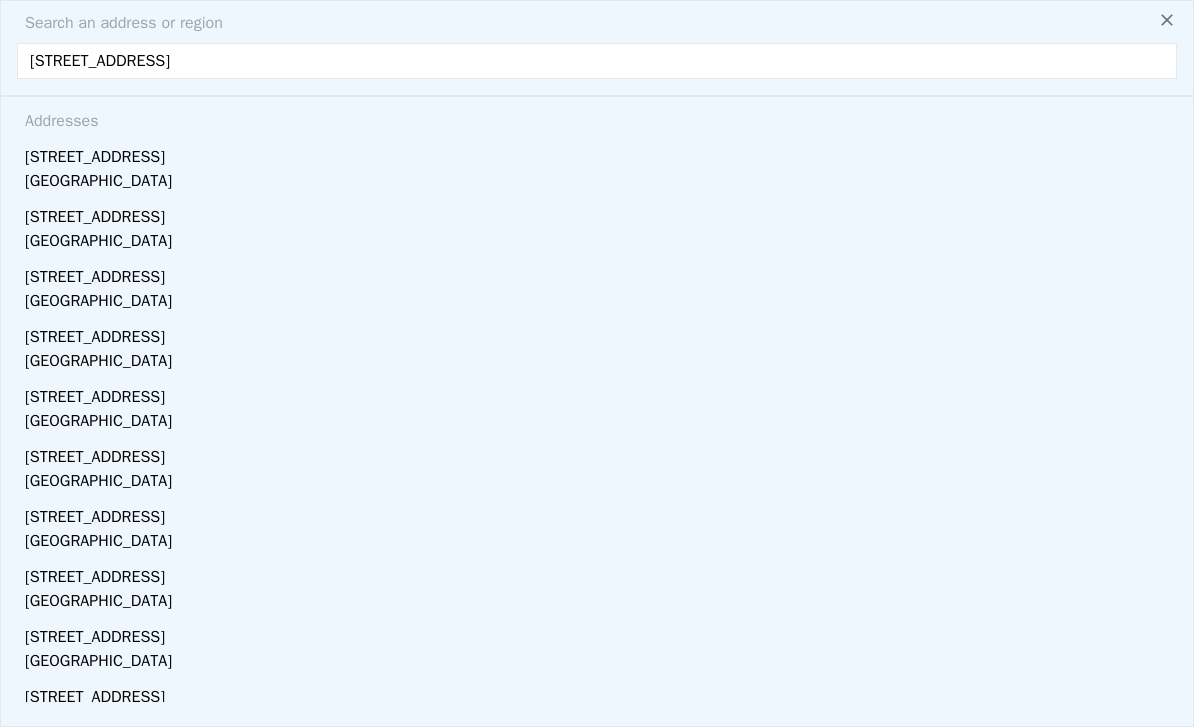 click on "3266 highland avenue redwood" at bounding box center [597, 61] 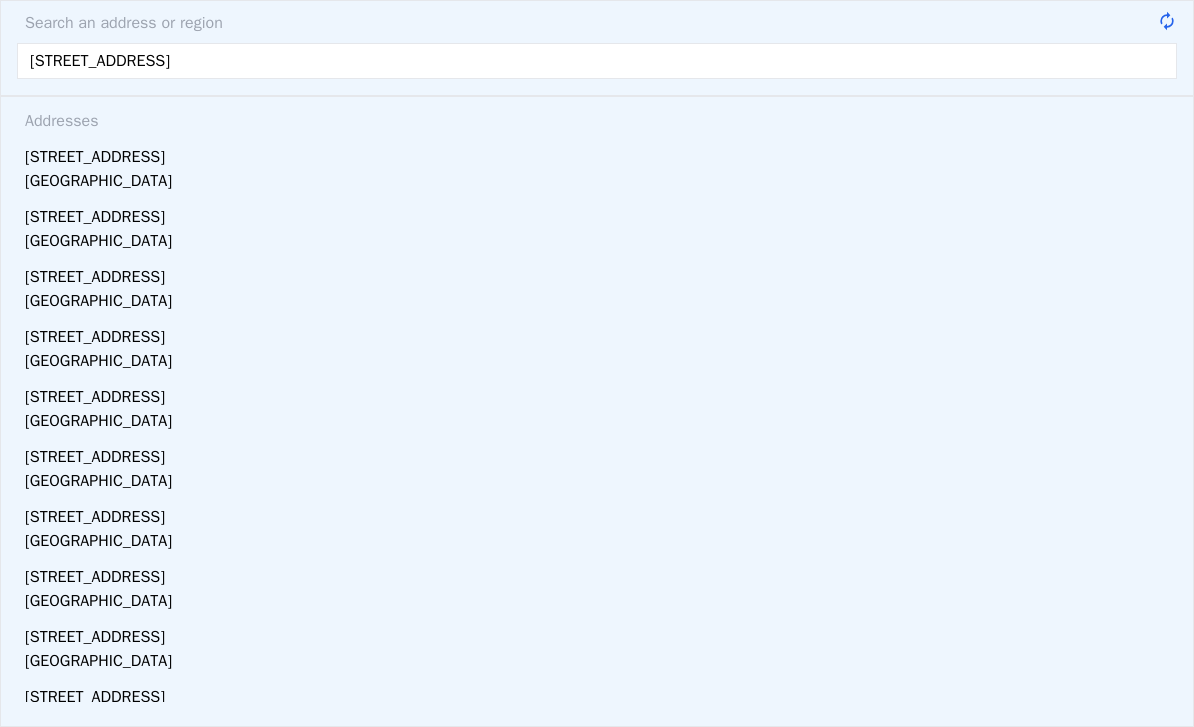type on "3622 highland avenue redwood" 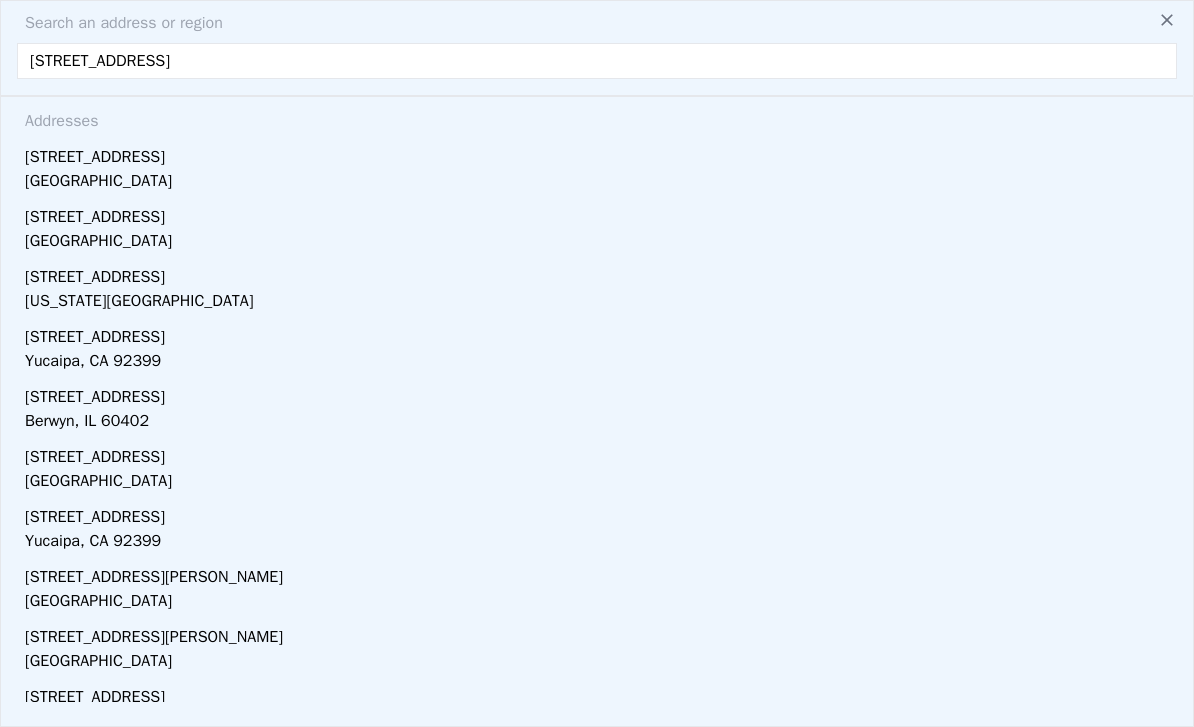 click on "3622 Highland Ave" at bounding box center (601, 153) 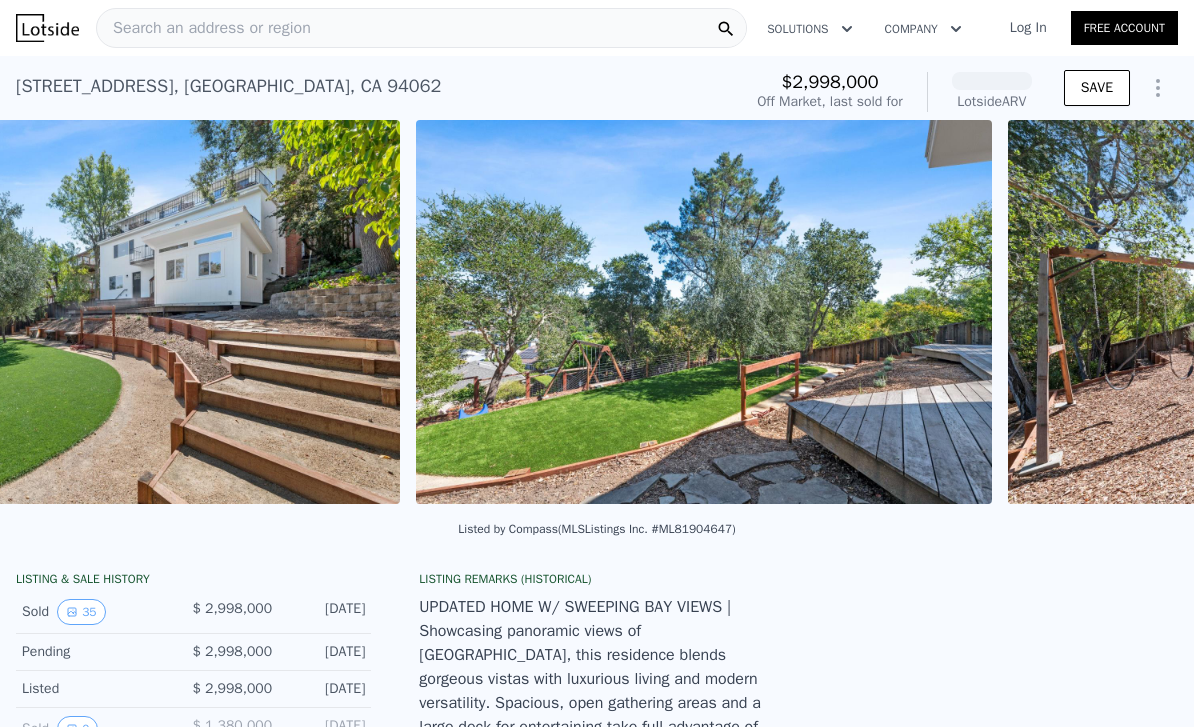 scroll, scrollTop: 0, scrollLeft: 0, axis: both 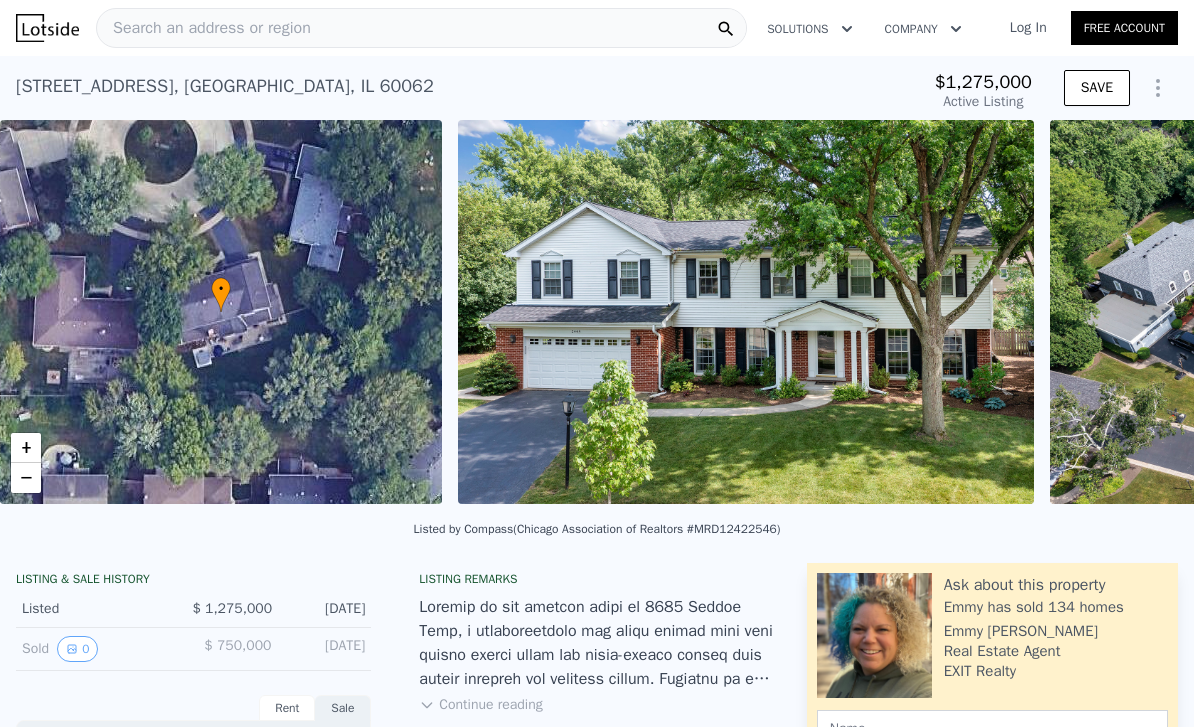 type on "-$ 1,384,435" 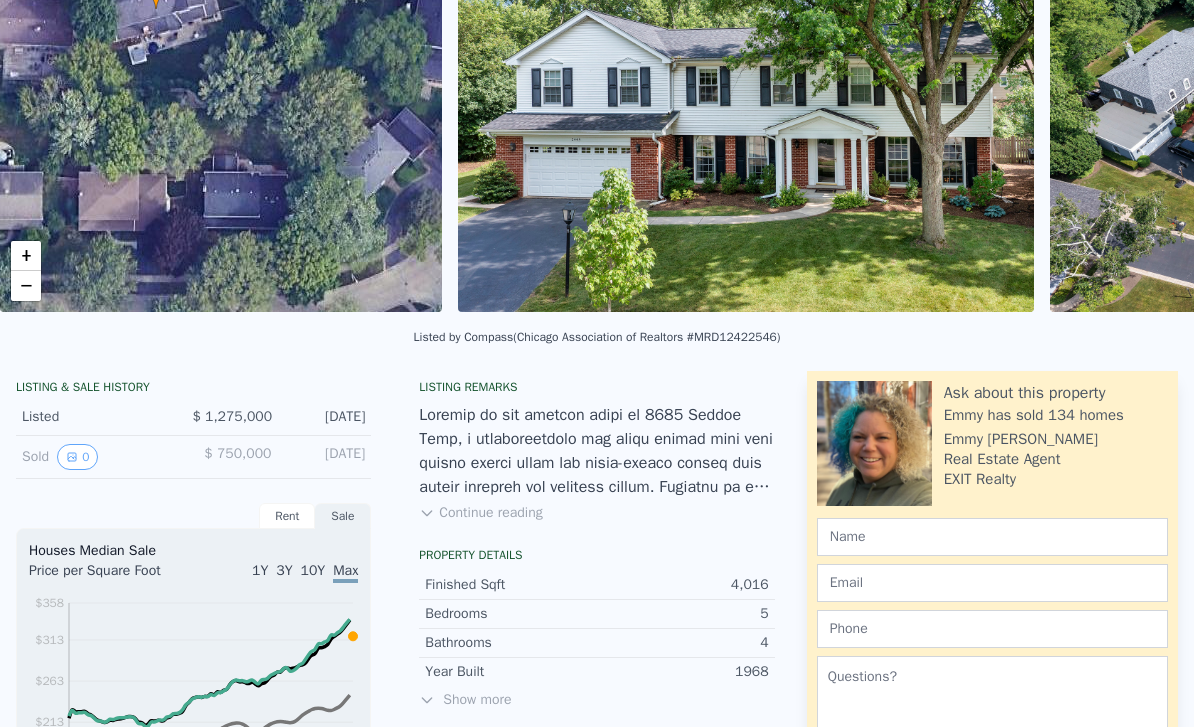scroll, scrollTop: 196, scrollLeft: 0, axis: vertical 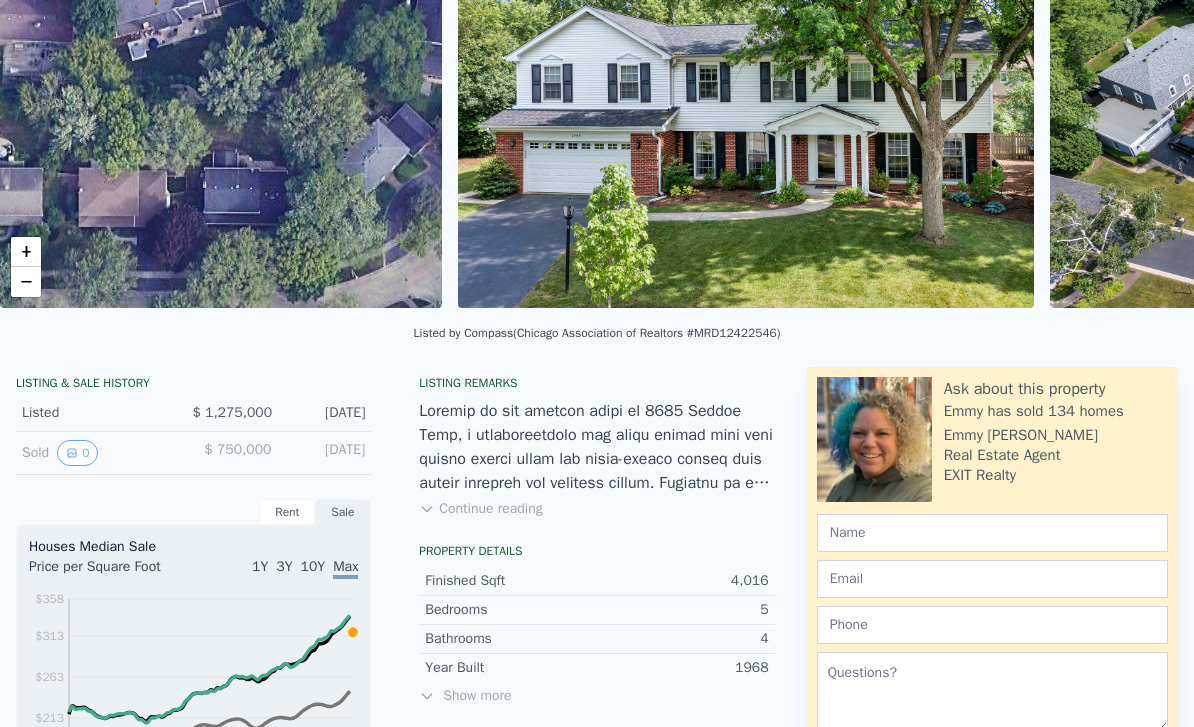 click on "0" at bounding box center (77, 453) 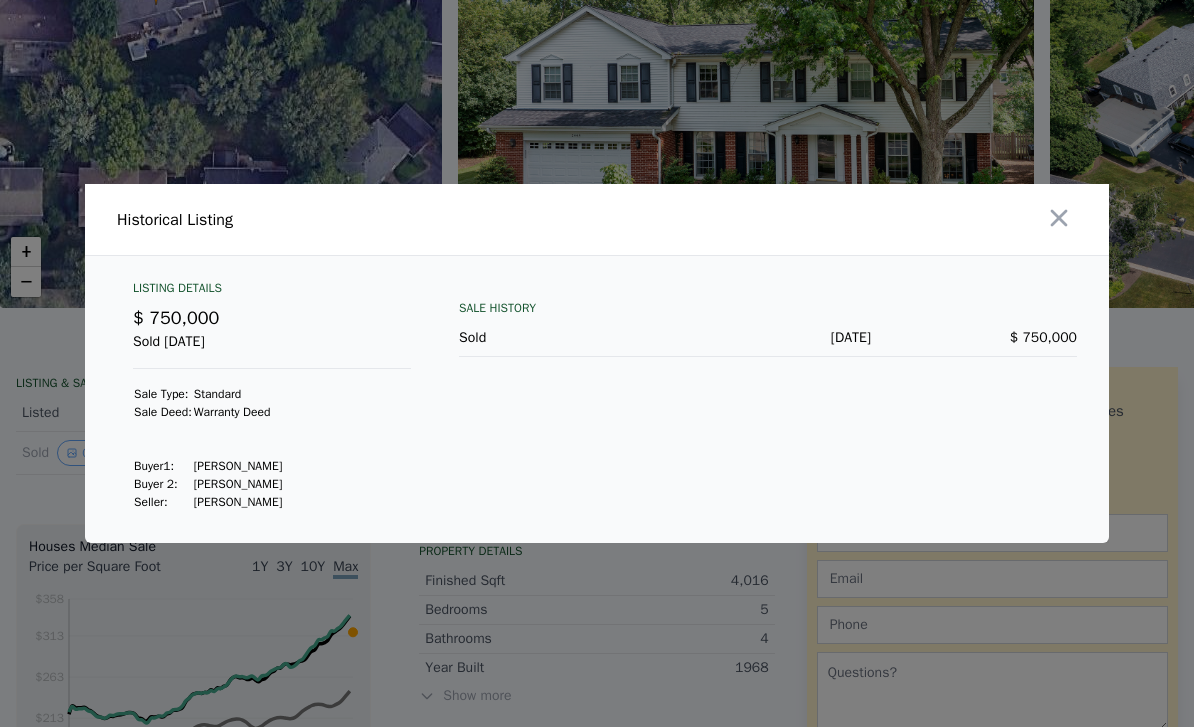 click at bounding box center (597, 363) 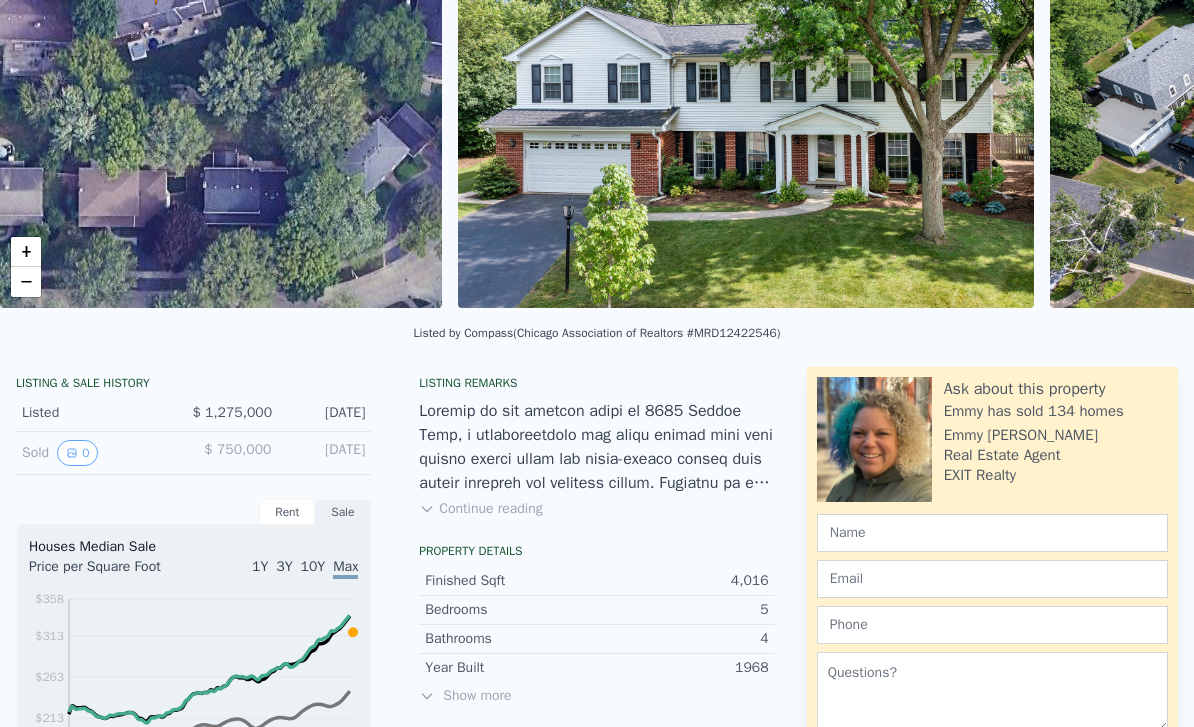 click on "Listed" at bounding box center (99, 413) 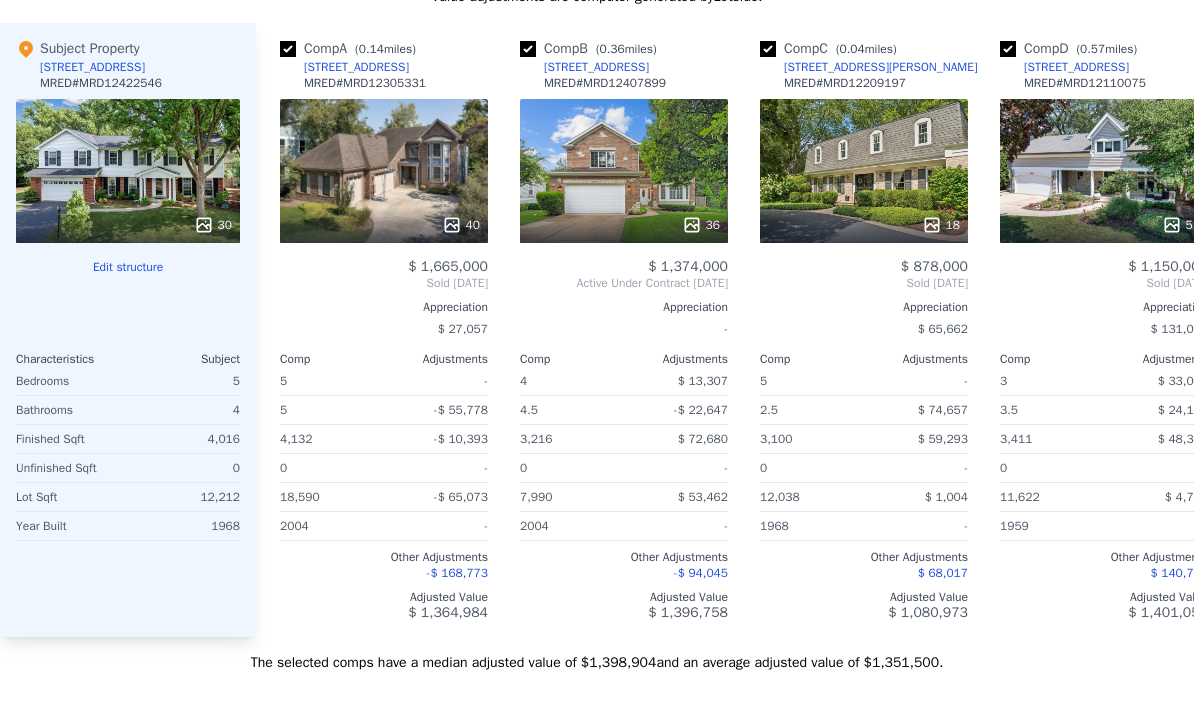 scroll, scrollTop: 2078, scrollLeft: 0, axis: vertical 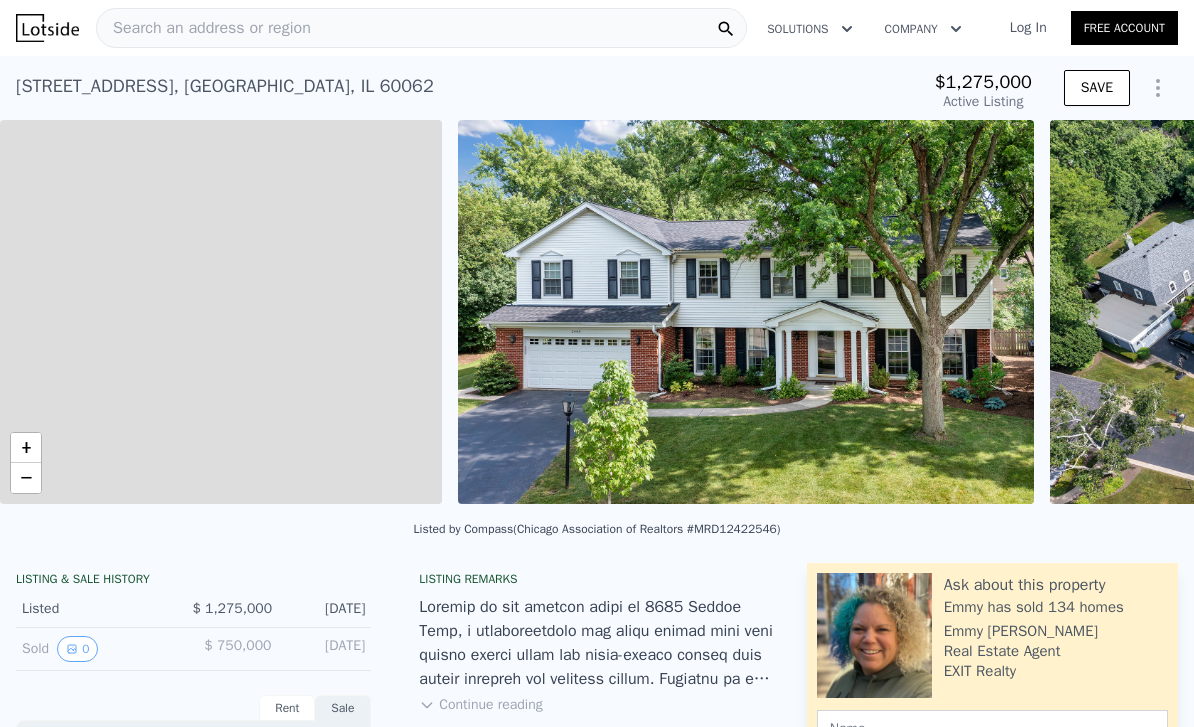 click on "Search an address or region" at bounding box center (204, 28) 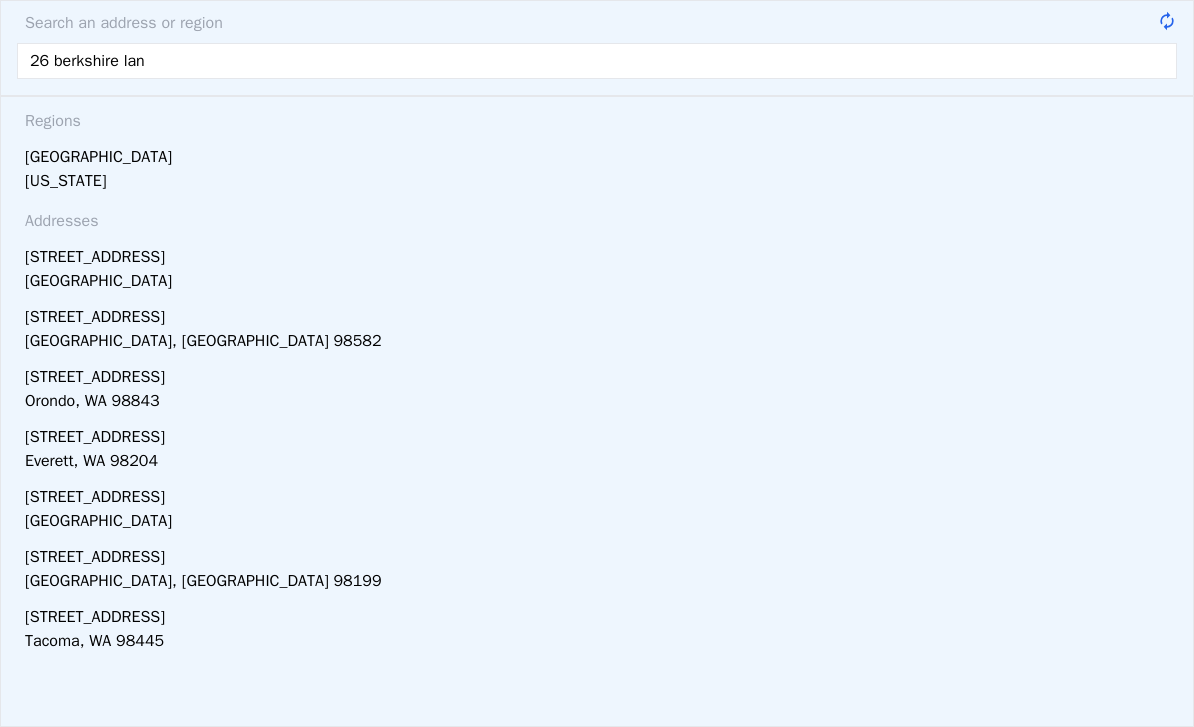 type on "[STREET_ADDRESS]" 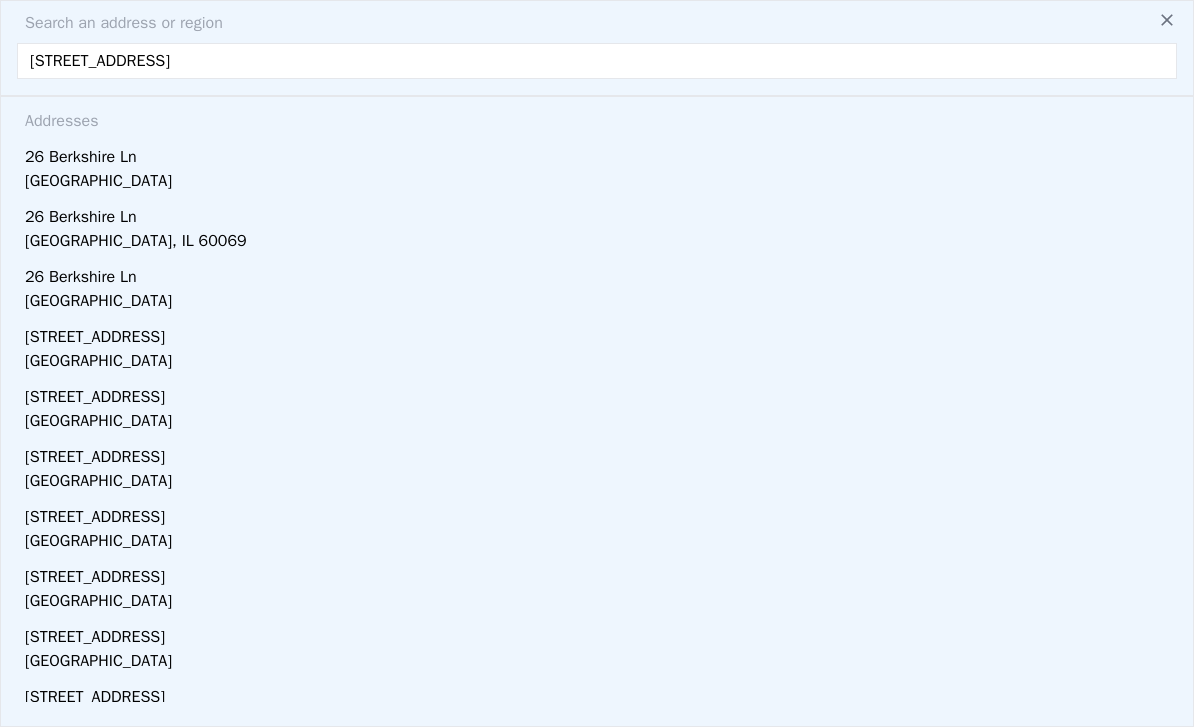 click on "[GEOGRAPHIC_DATA], IL 60069" at bounding box center (601, 243) 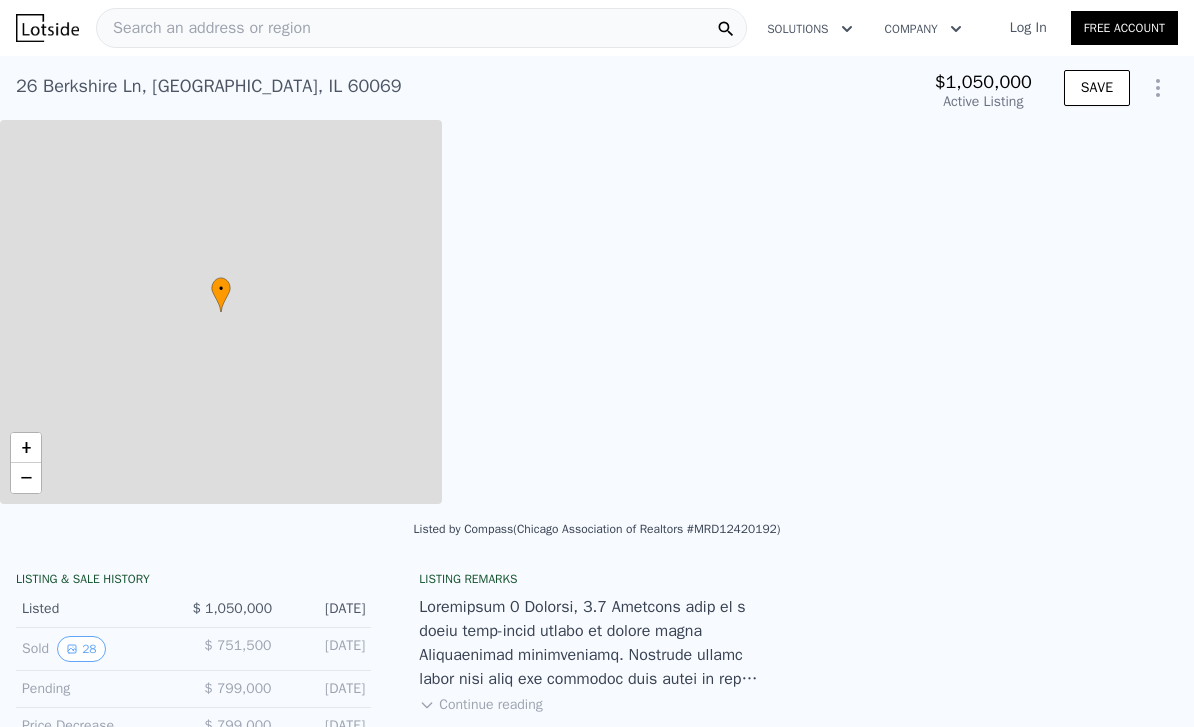 type on "4" 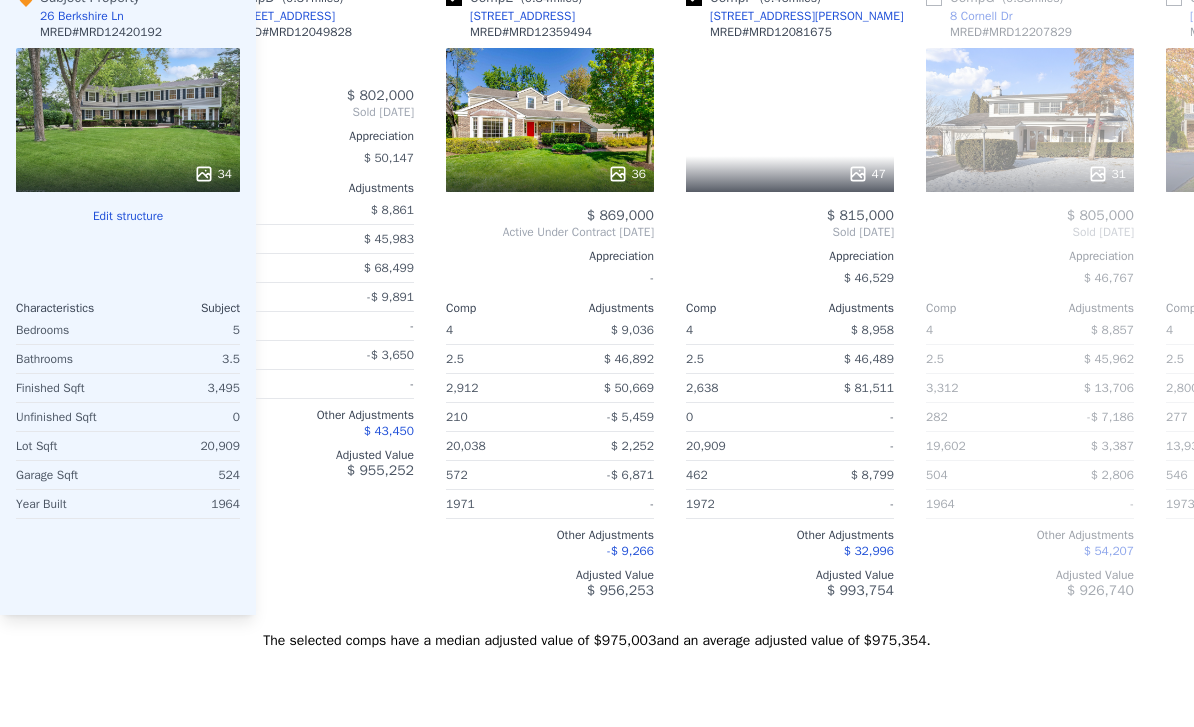 scroll, scrollTop: 2259, scrollLeft: 0, axis: vertical 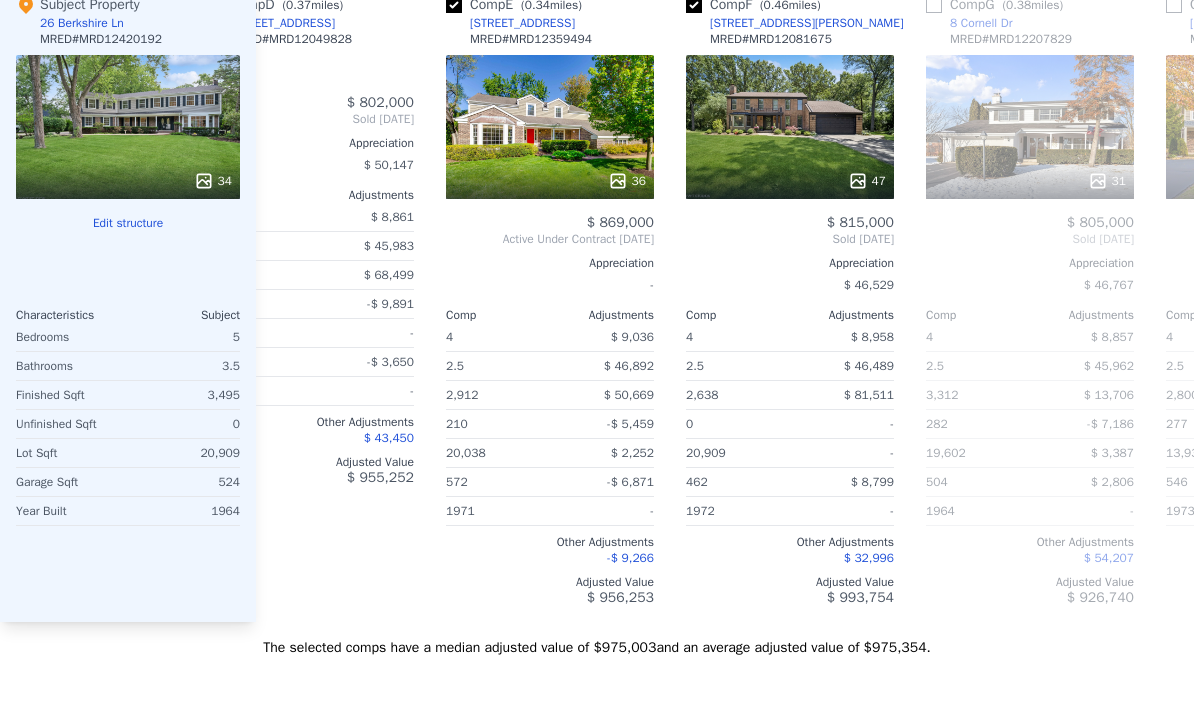 click on "$ 805,000 Sold   [DATE] Appreciation $ 46,767 Comp Adjustments 4 $ 8,857 2.5 $ 45,962 3,312 $ 13,706 282 -$ 7,186 19,602 $ 3,387 504 $ 2,806 1964 - Other Adjustments $ 54,207 Adjusted Value $ 926,740" at bounding box center (1030, 410) 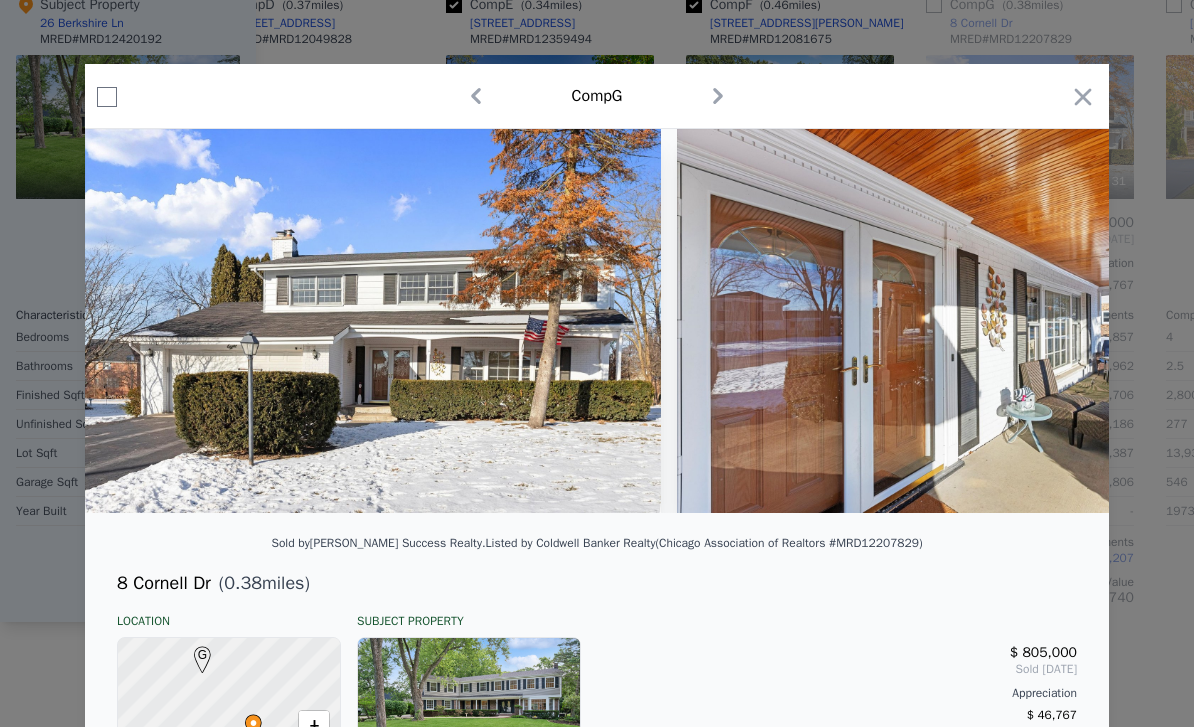 click 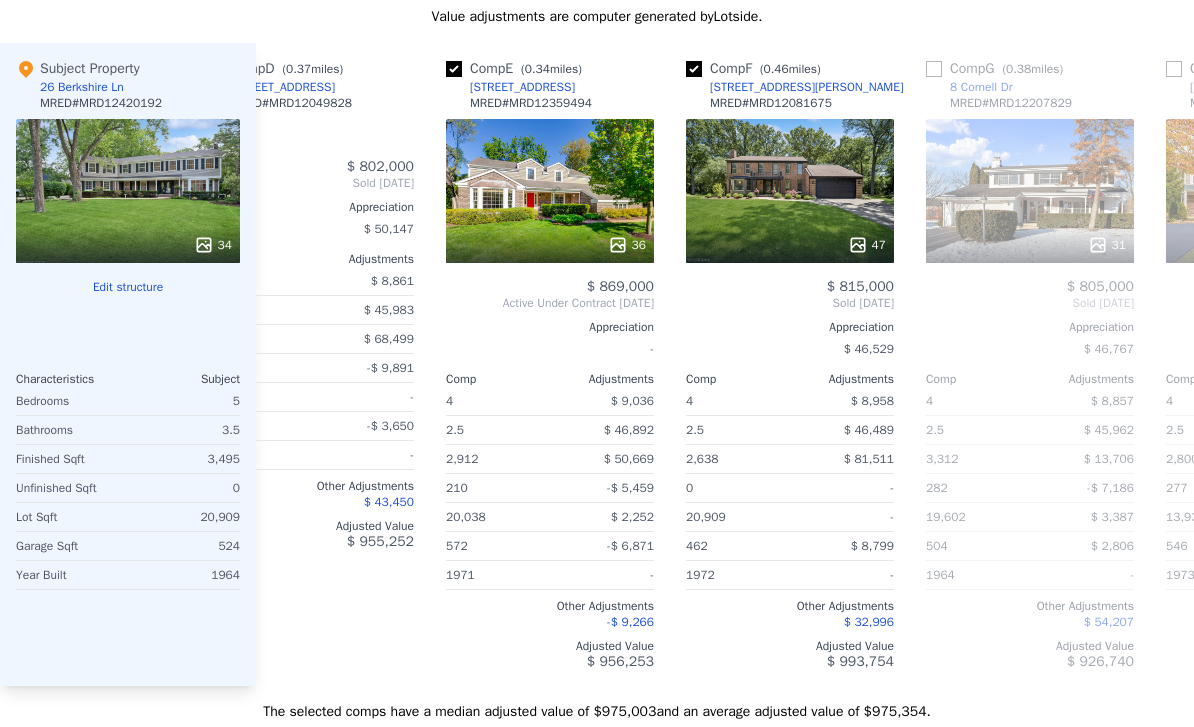scroll, scrollTop: 2166, scrollLeft: 0, axis: vertical 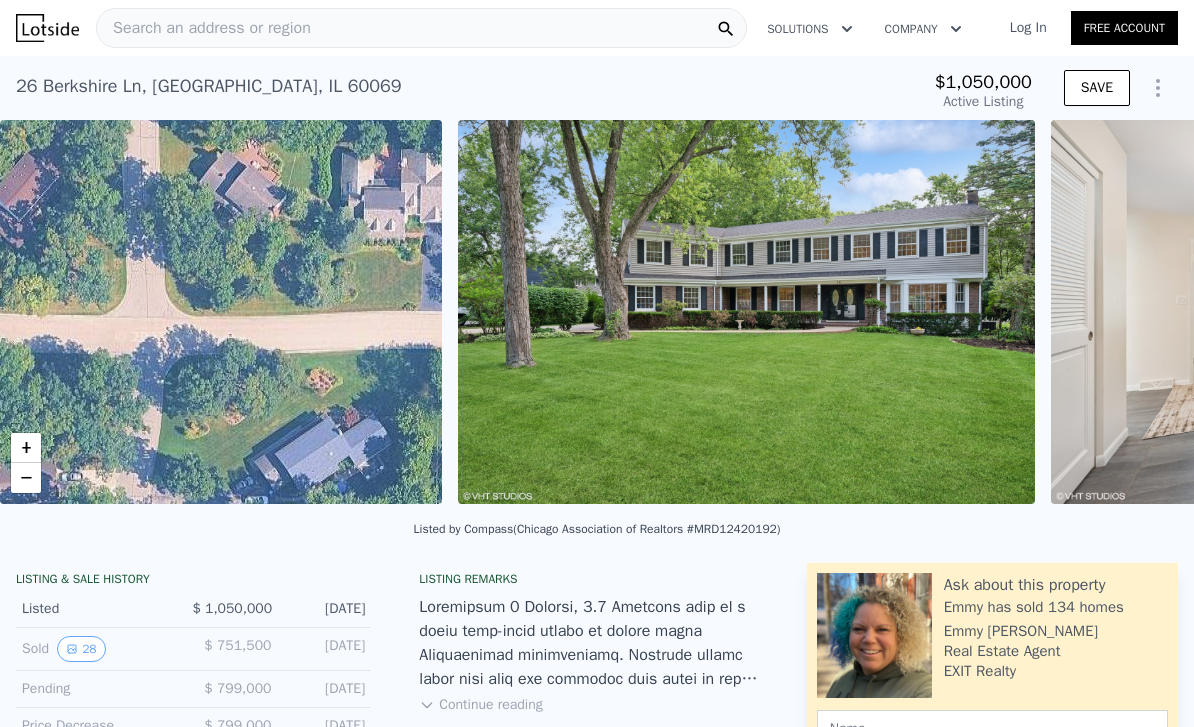 click on "Search an address or region" at bounding box center (421, 28) 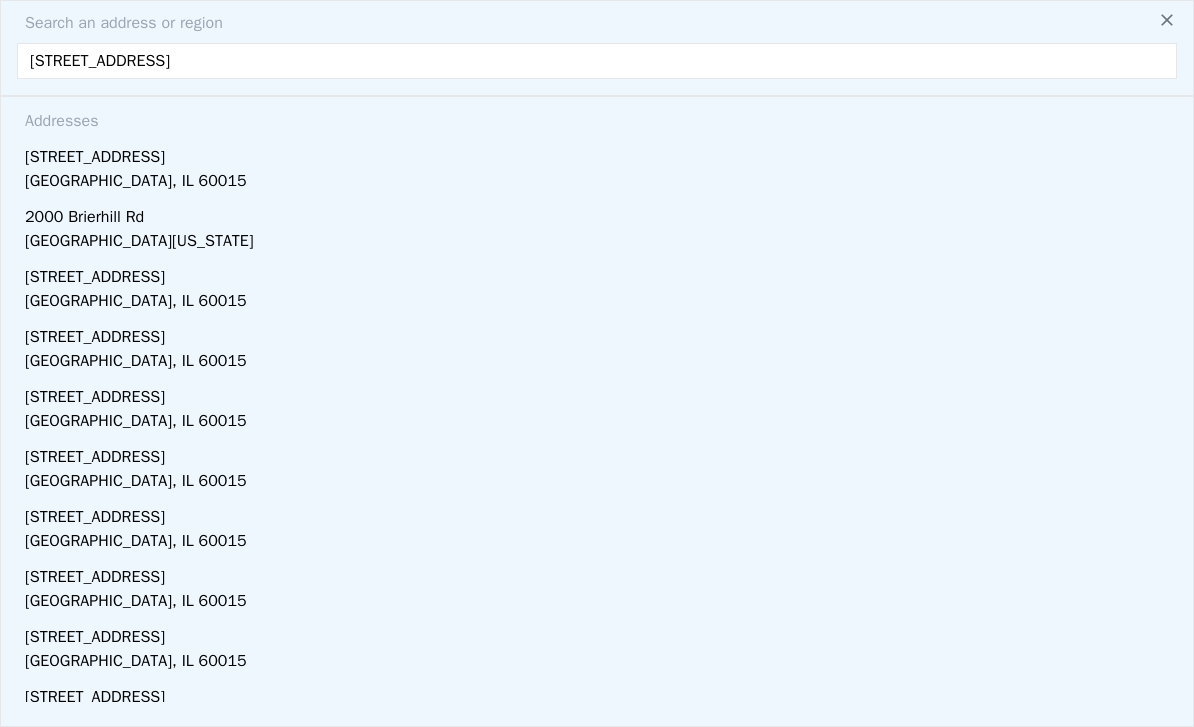type on "[STREET_ADDRESS]" 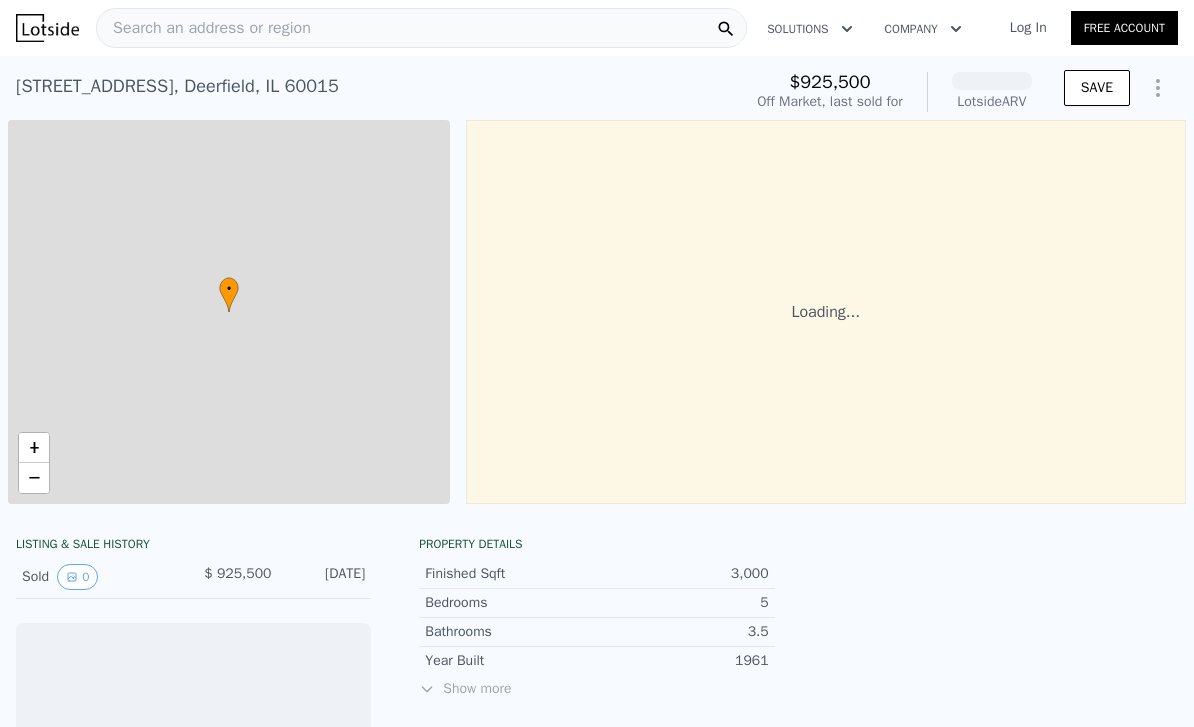 scroll, scrollTop: 0, scrollLeft: 0, axis: both 